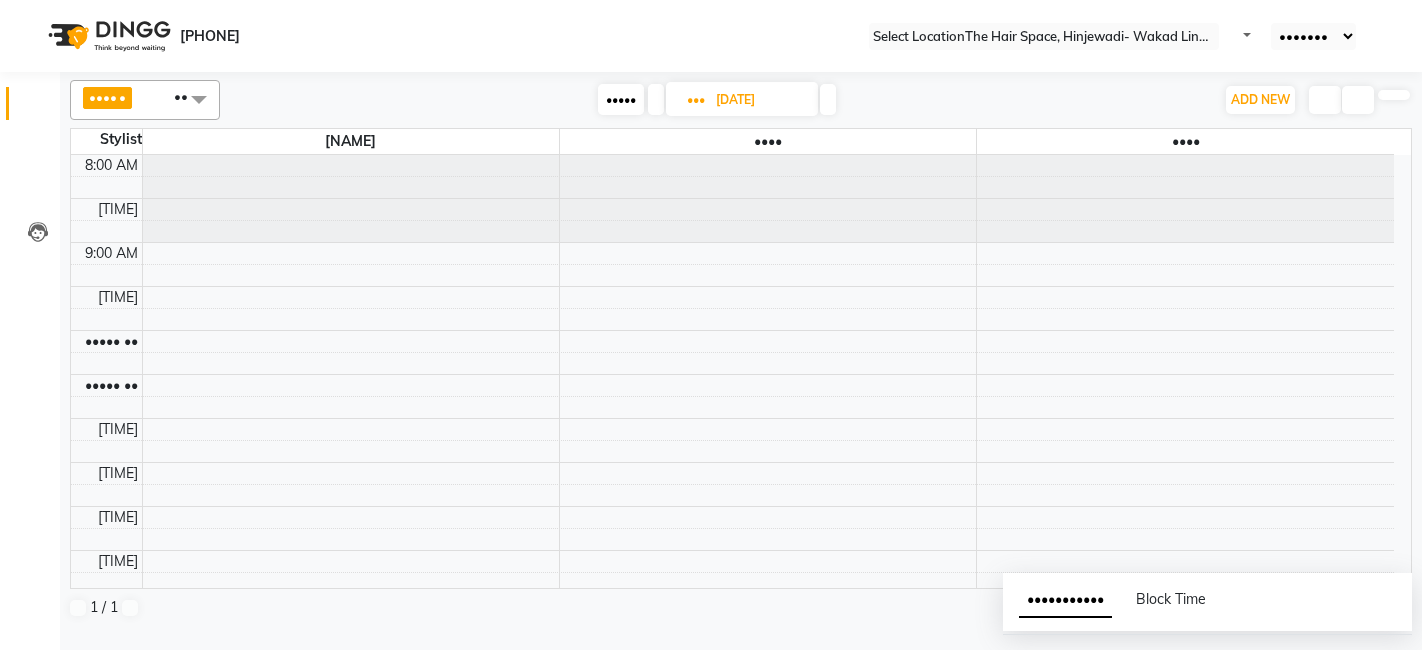 scroll, scrollTop: 0, scrollLeft: 0, axis: both 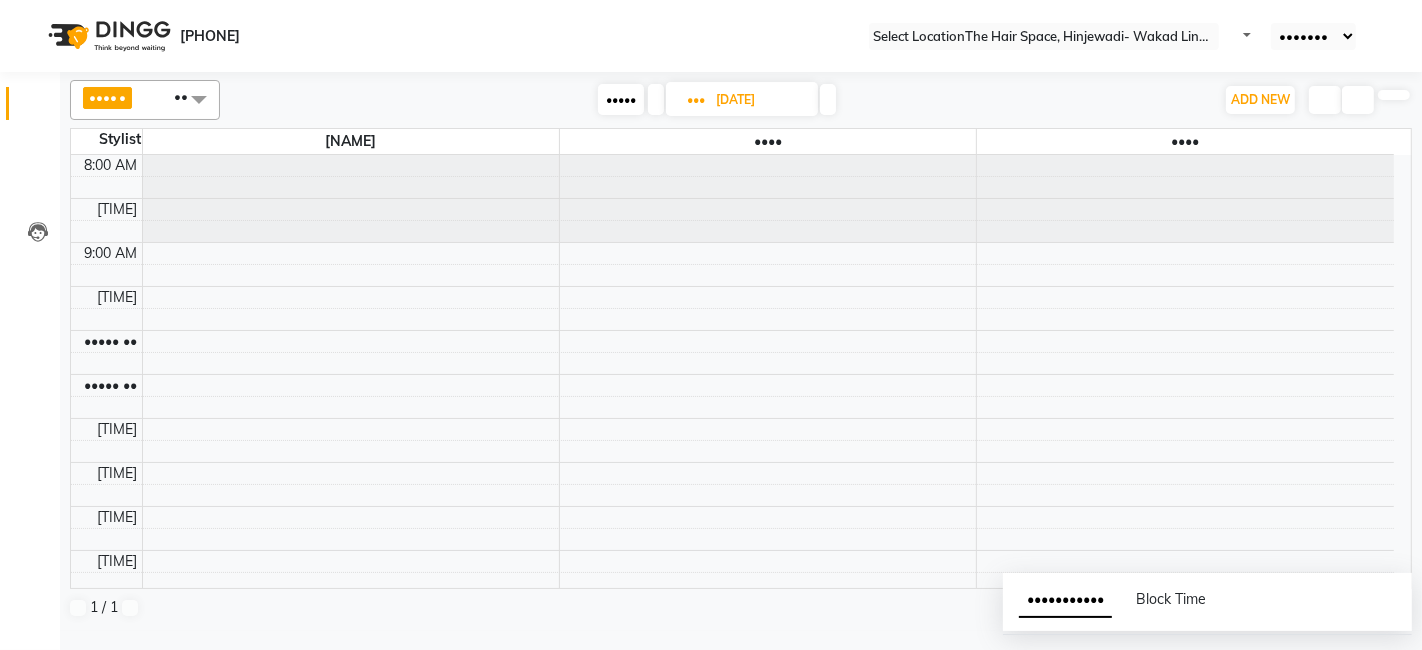 click on "•••••" at bounding box center (621, 99) 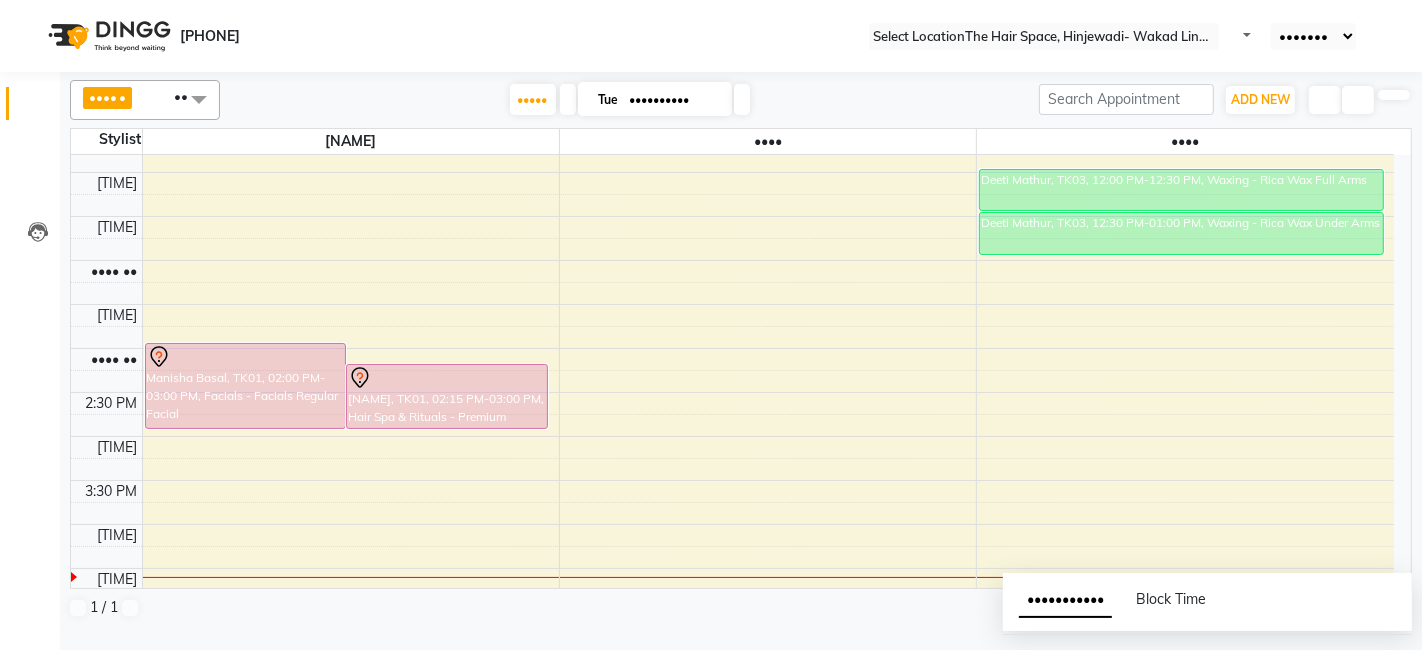 scroll, scrollTop: 474, scrollLeft: 0, axis: vertical 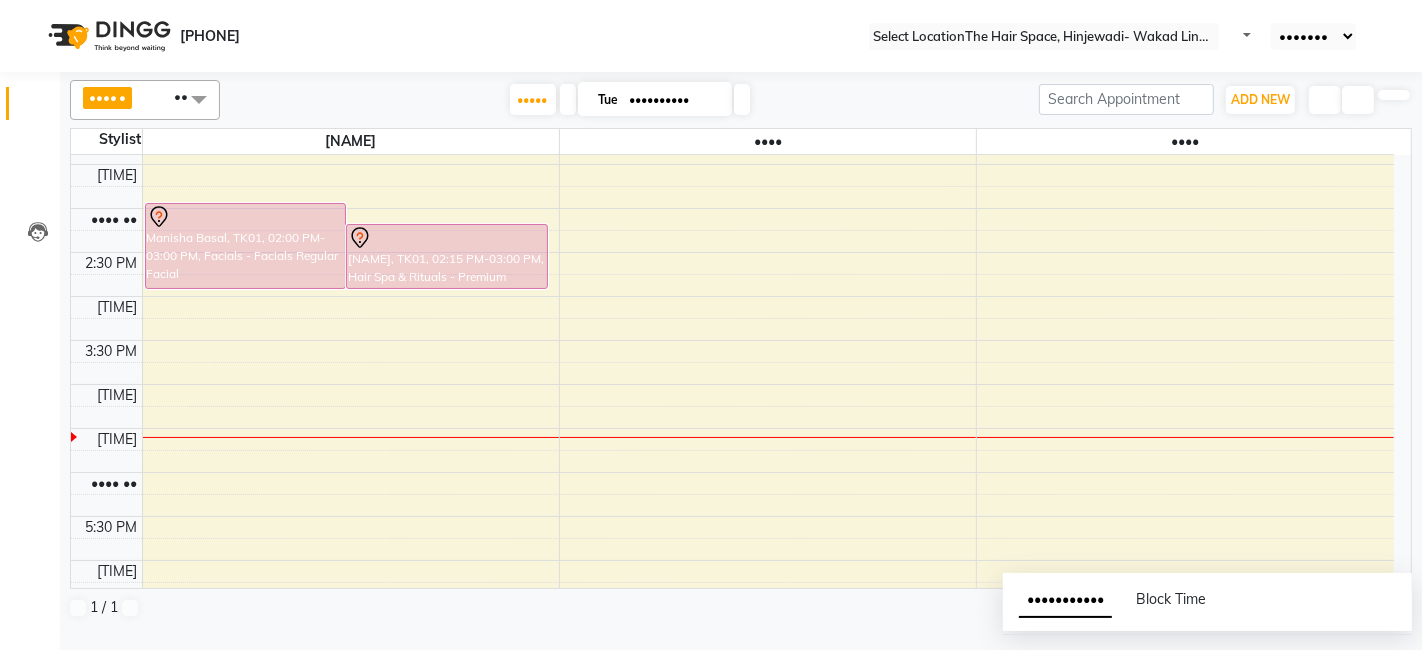 click on "8:00 AM 8:30 AM 9:00 AM 9:30 AM 10:00 AM 10:30 AM 11:00 AM 11:30 AM 12:00 PM 12:30 PM 1:00 PM 1:30 PM 2:00 PM 2:30 PM 3:00 PM 3:30 PM 4:00 PM 4:30 PM 5:00 PM 5:30 PM 6:00 PM 6:30 PM 7:00 PM 7:30 PM 8:00 PM 8:30 PM 9:00 PM 9:30 PM 10:00 PM 10:30 PM             [NAME], TK01, 02:00 PM-03:00 PM, Facials - Facials Regular Facial             [NAME], TK01, 02:15 PM-03:00 PM, Hair Spa & Rituals - Premium             [NAME], TK02, 08:30 PM-09:15 PM, Hair Color - Male Global    [NAME], TK03, 12:00 PM-12:30 PM, Waxing - Rica Wax Full Arms    [NAME], TK03, 12:30 PM-01:00 PM, Waxing - Rica Wax Under Arms" at bounding box center (732, 340) 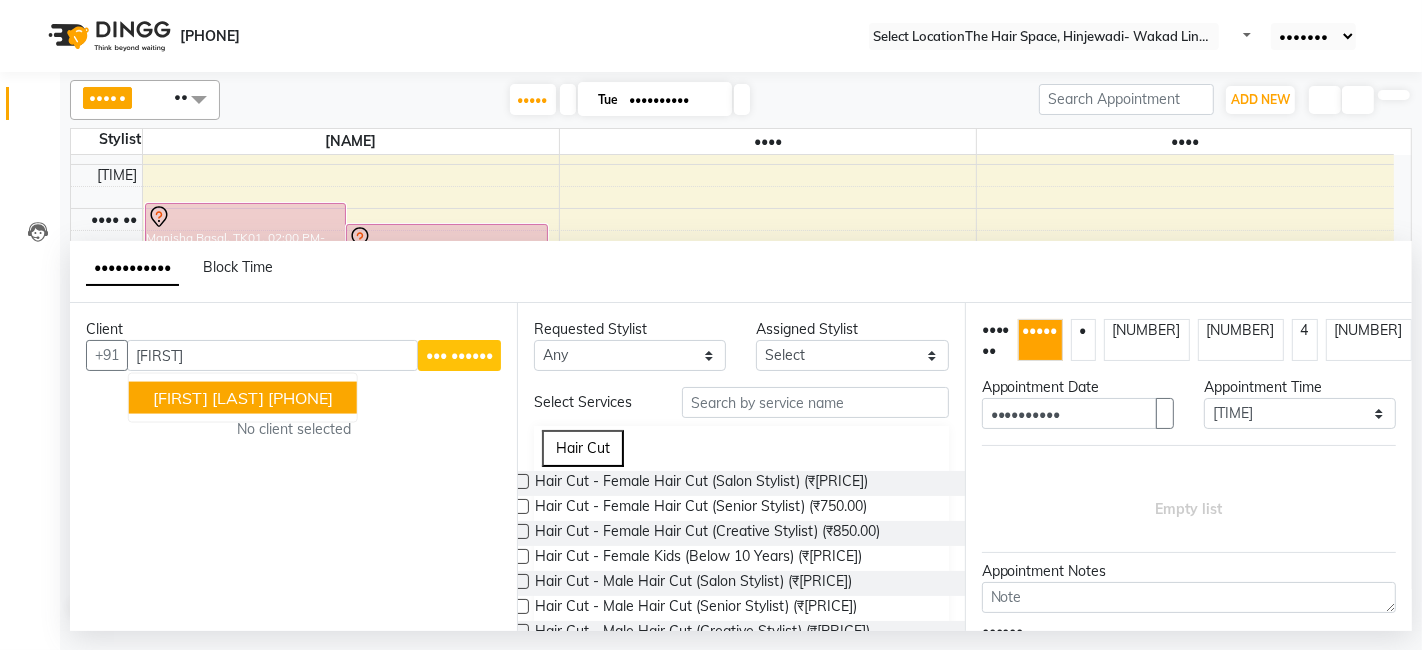 click on "[FIRST] [LAST]" at bounding box center (208, 398) 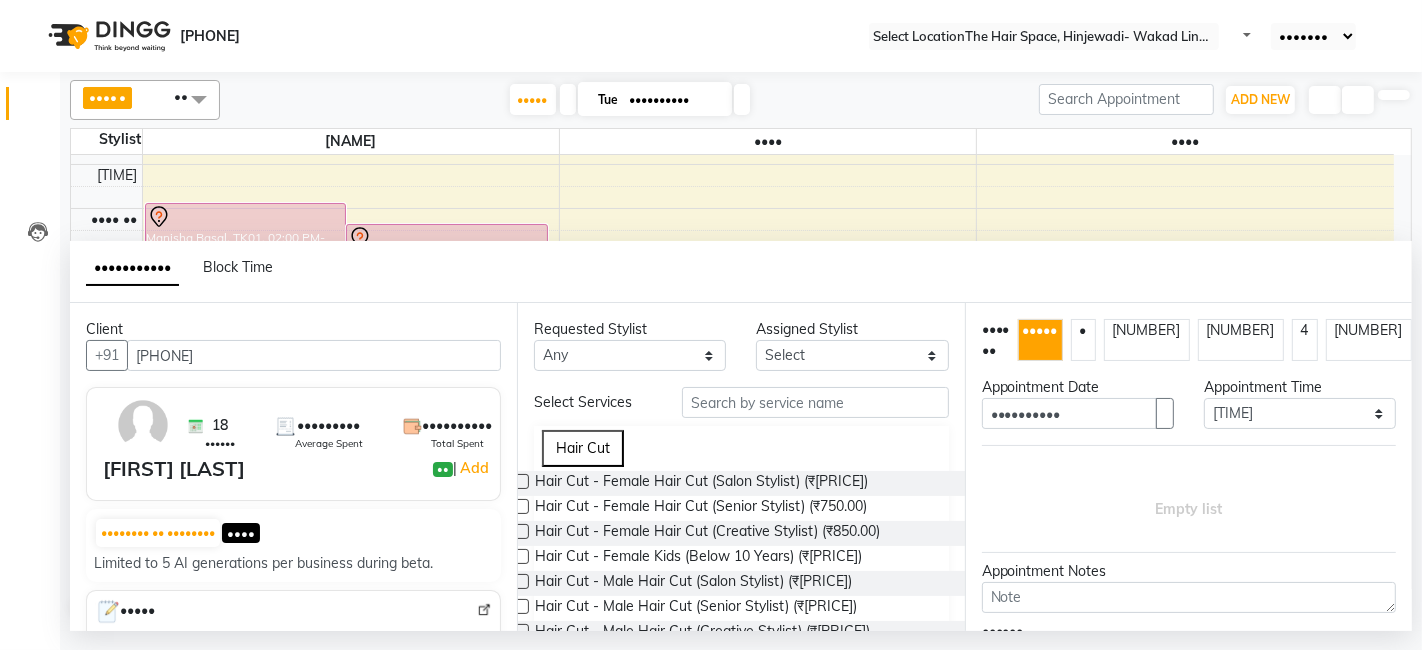 type on "[PHONE]" 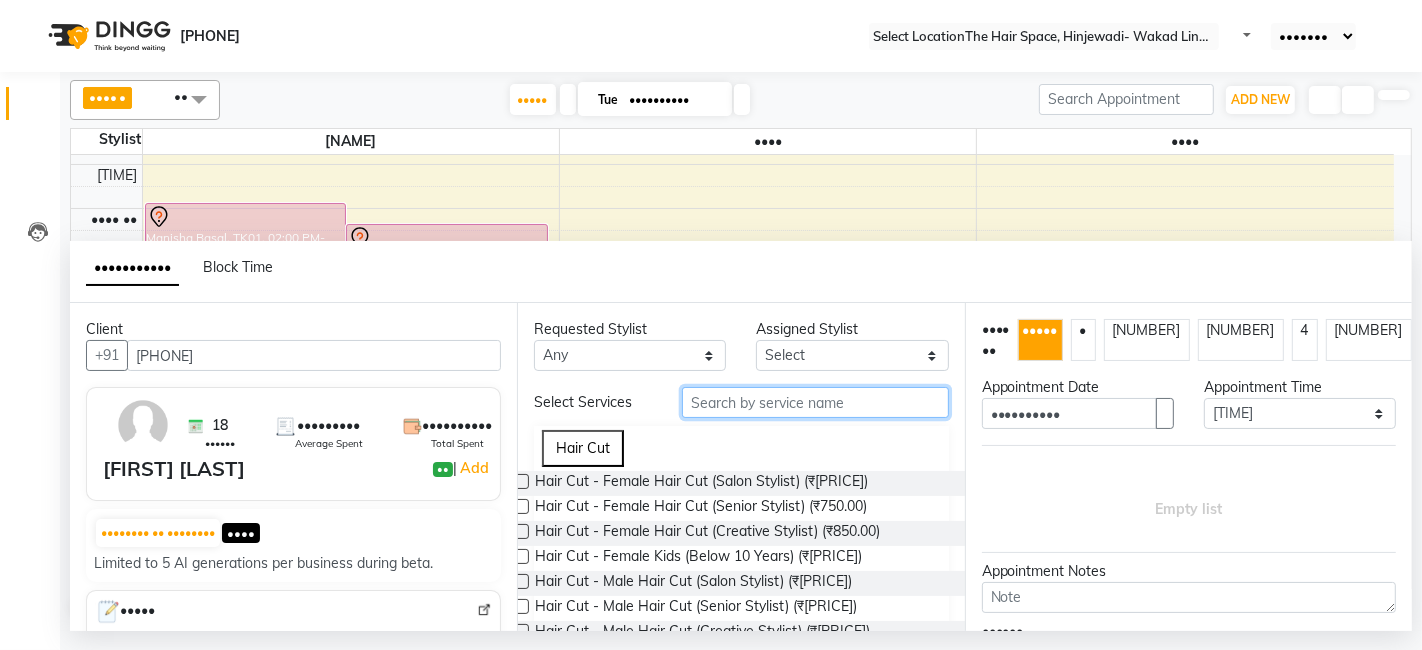 click at bounding box center [815, 402] 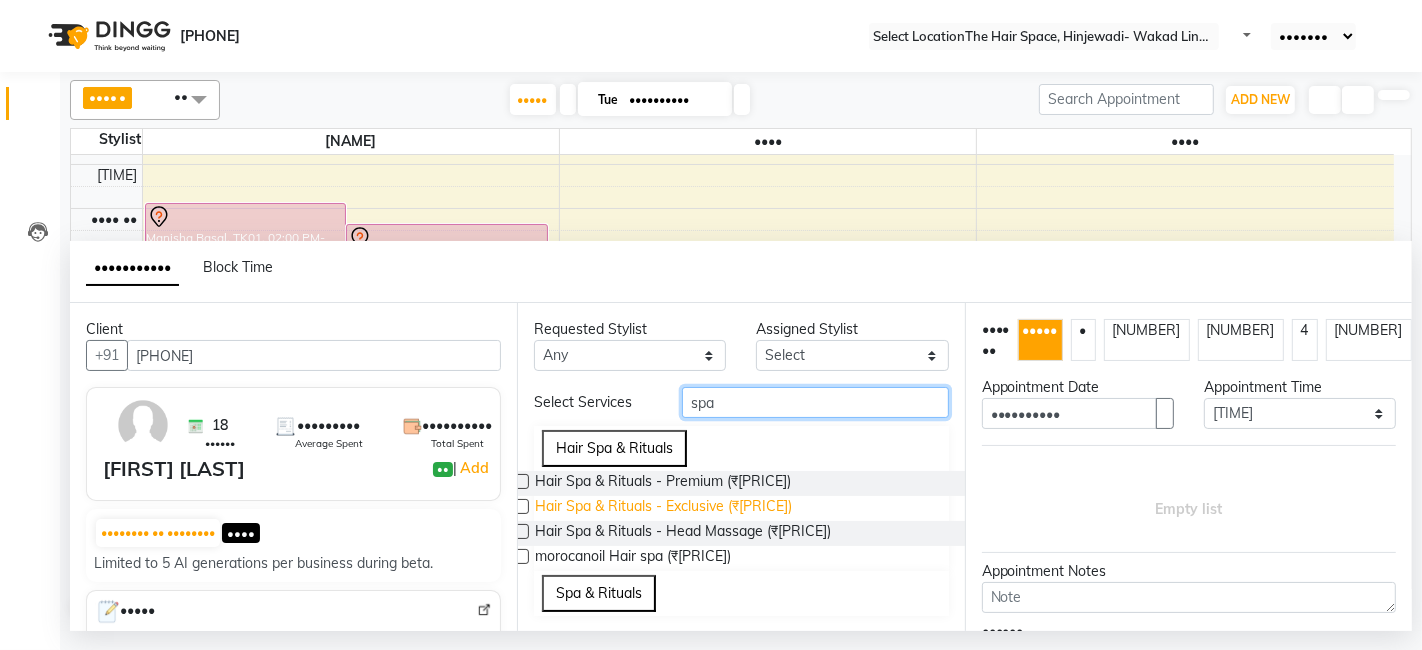 type on "spa" 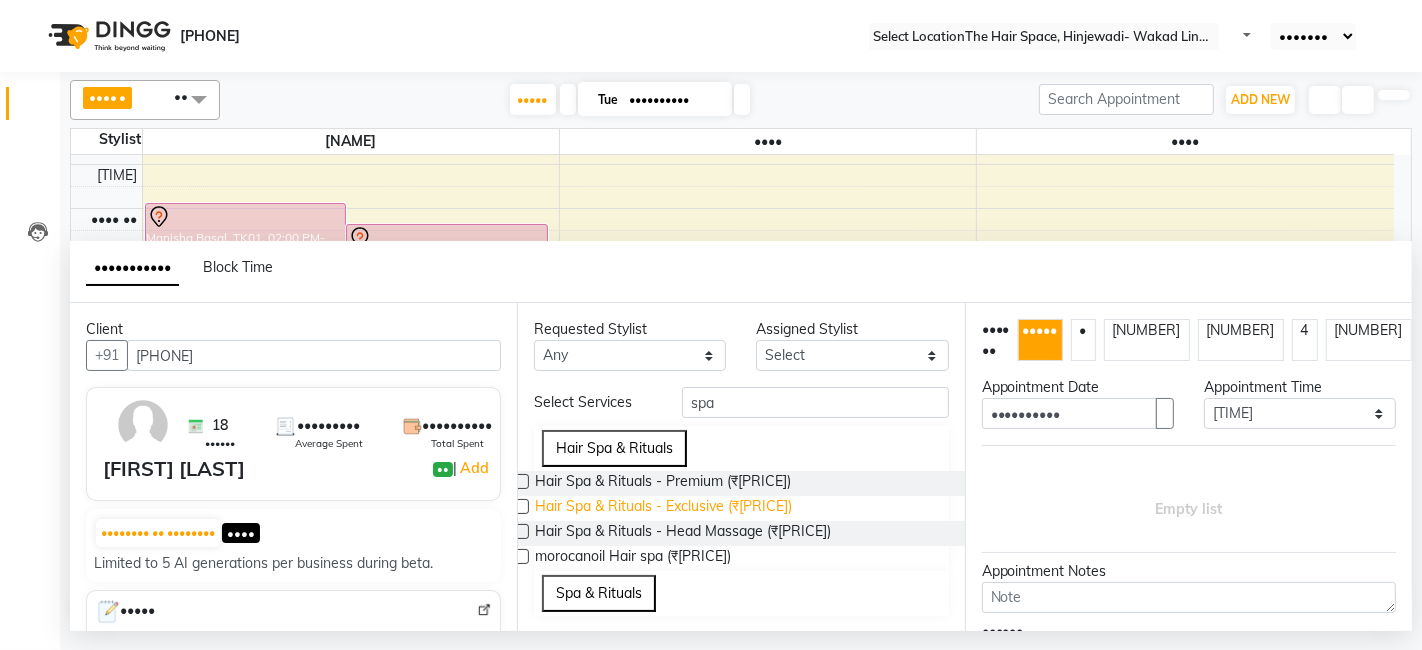 click on "Hair Spa & Rituals - Exclusive (₹[PRICE])" at bounding box center (663, 483) 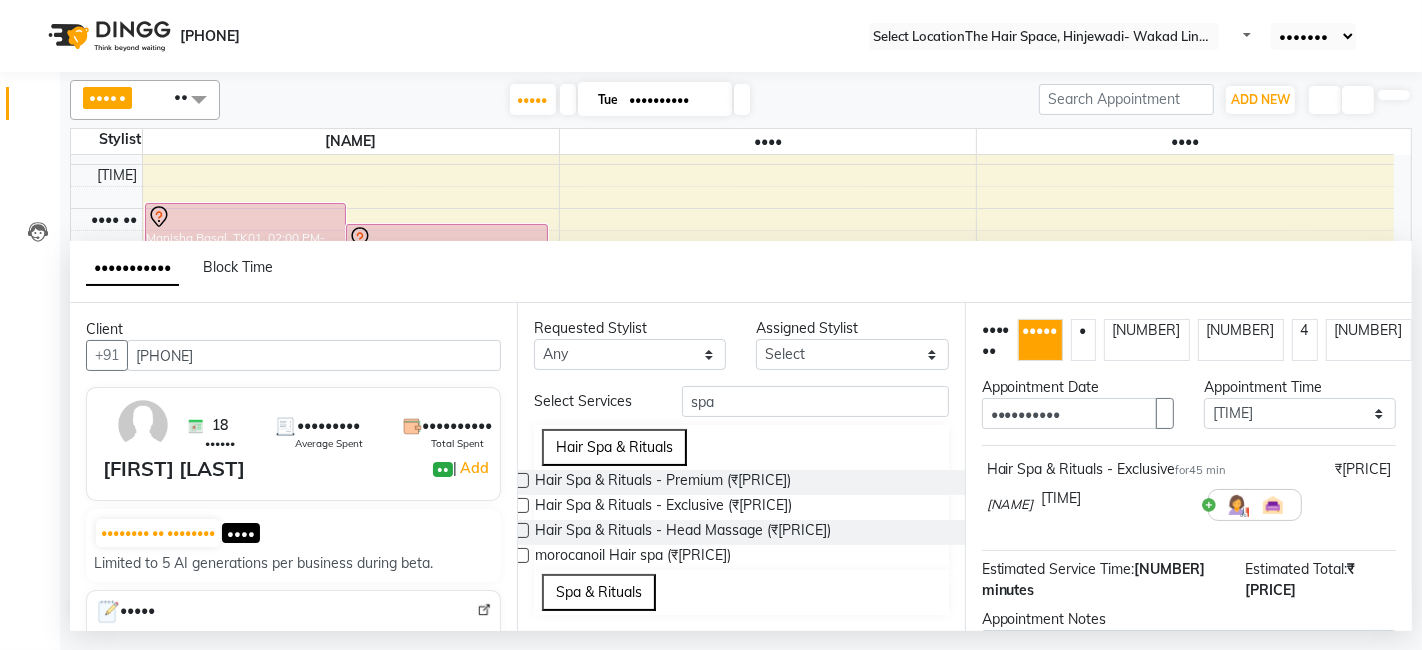 scroll, scrollTop: 30, scrollLeft: 0, axis: vertical 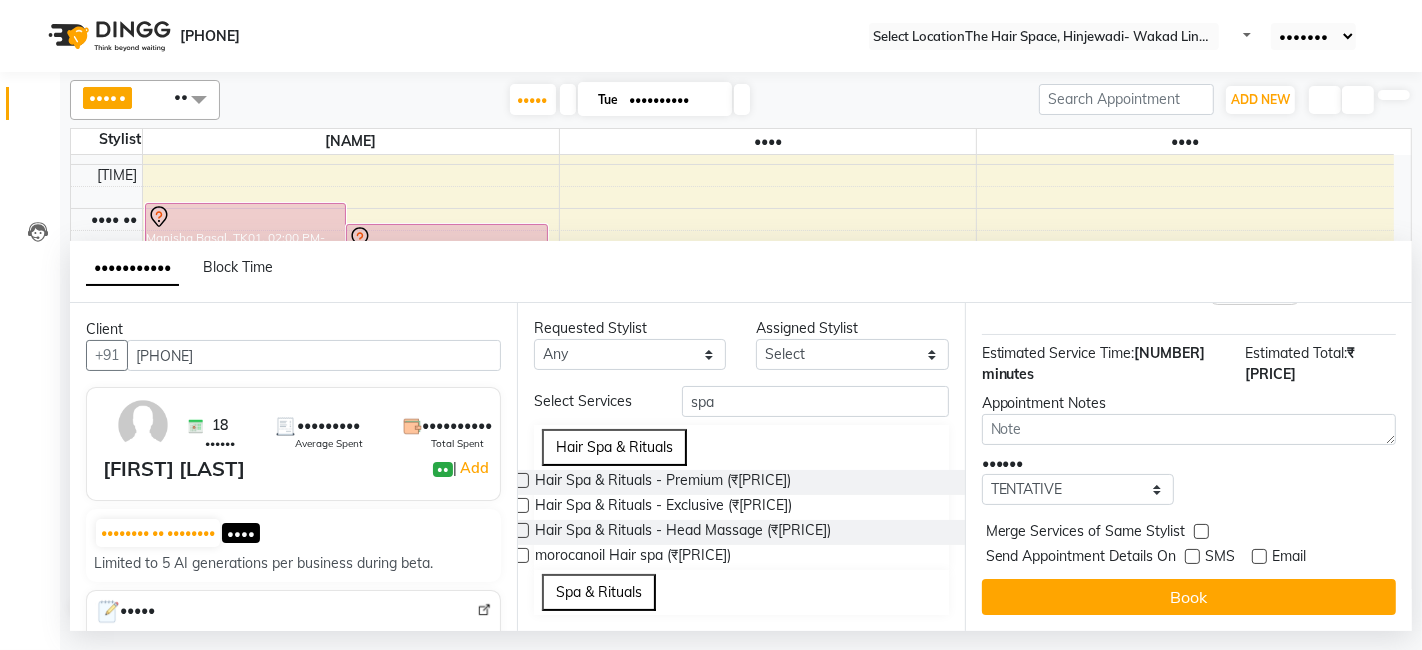 drag, startPoint x: 1194, startPoint y: 565, endPoint x: 1195, endPoint y: 611, distance: 46.010868 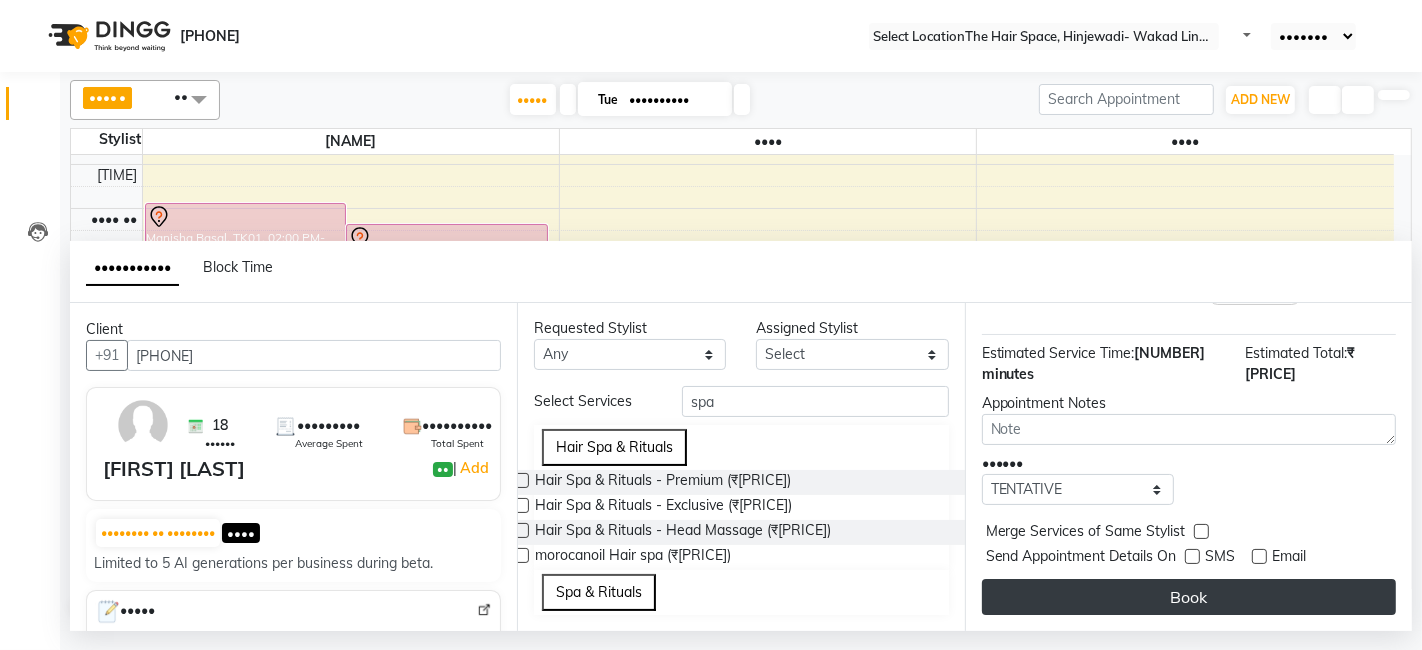 click at bounding box center [1192, 556] 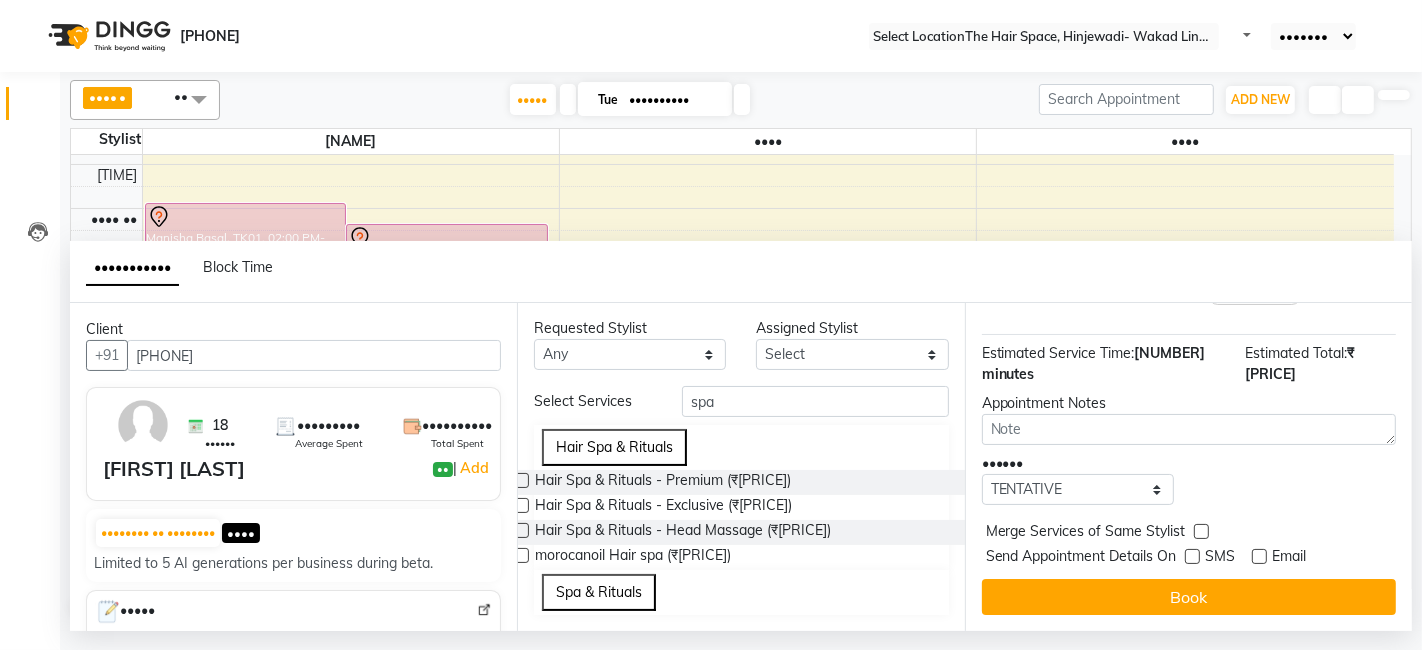 click on "•••• •• ••••• • • • • • • • • ••••• ••••••••••• •••• •••••••••• ••••••••••• •••• •••••• ••••• •• ••••• •• ••••• •• ••••• •• ••••• •• ••••• •• ••••• •• ••••• •• ••••• •• ••••• •• ••••• •• ••••• •• ••••• •• ••••• •• ••••• •• ••••• •• ••••• •• ••••• •• ••••• •• ••••• •• ••••• •• ••••• •• ••••• •• ••••• •• ••••• •• ••••• •• ••••• •• ••••• •• ••••• •• ••••• •• ••••• •• ••••• •• ••••• •• ••••• •• ••••• •• ••••• •• ••••• •• ••••• •• ••••• •• ••••• •• ••••• •• ••••• •• ••••• •• ••••• •• ••••• •• ••••• •• ••••• •• ••••• •• ••••• •• ••••• •• ••••• •• ••••• •• ••••• •• •••• ••• • ••••••• • •••••••••   •••  •• ••• ••••••••• ••••••  • ••••• •• ••••••••• ••••••• •••••  •• ••••••• ••••••••• ••••••  ••••••••• ••••••••••• ••••• •••••• •••••• ••••••••• ••••••• •••••••• •••••••• ••••• •••••••• •• •••• ••••••• •••• ••••••••••• ••••••• •• ••• •••••  ••••" at bounding box center (1188, 467) 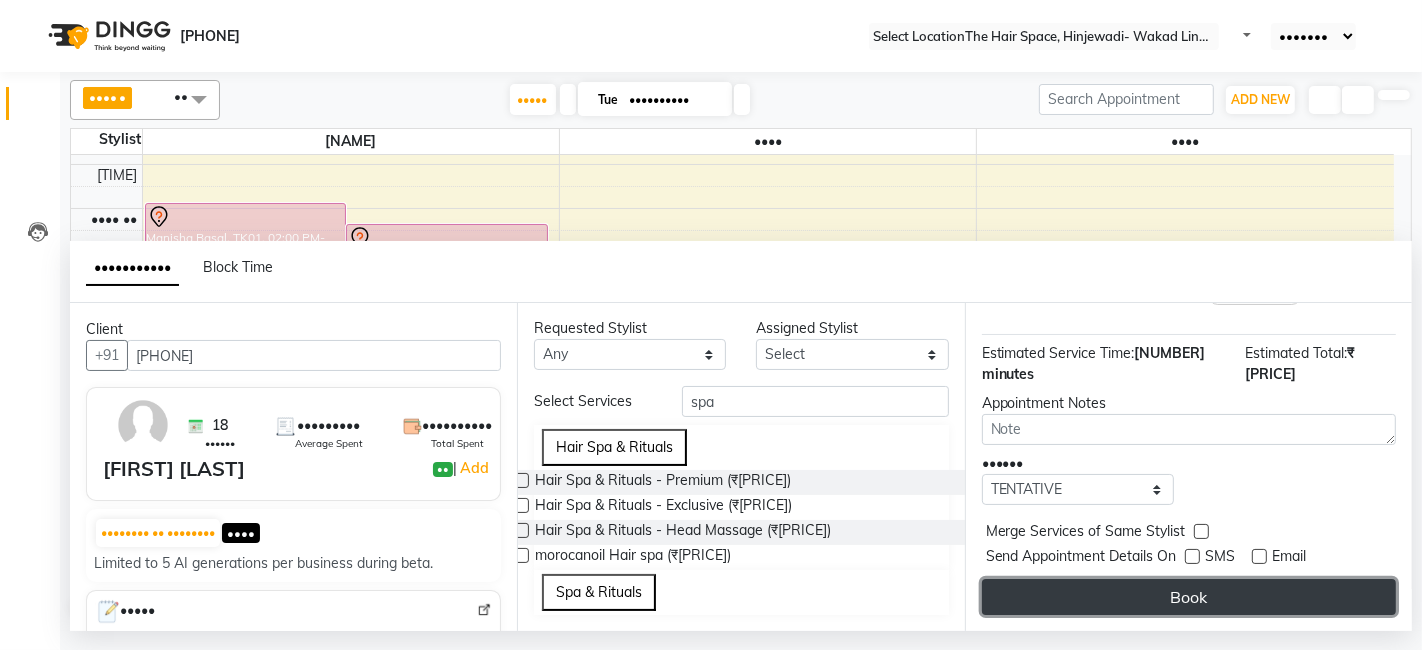 click on "Book" at bounding box center [1189, 597] 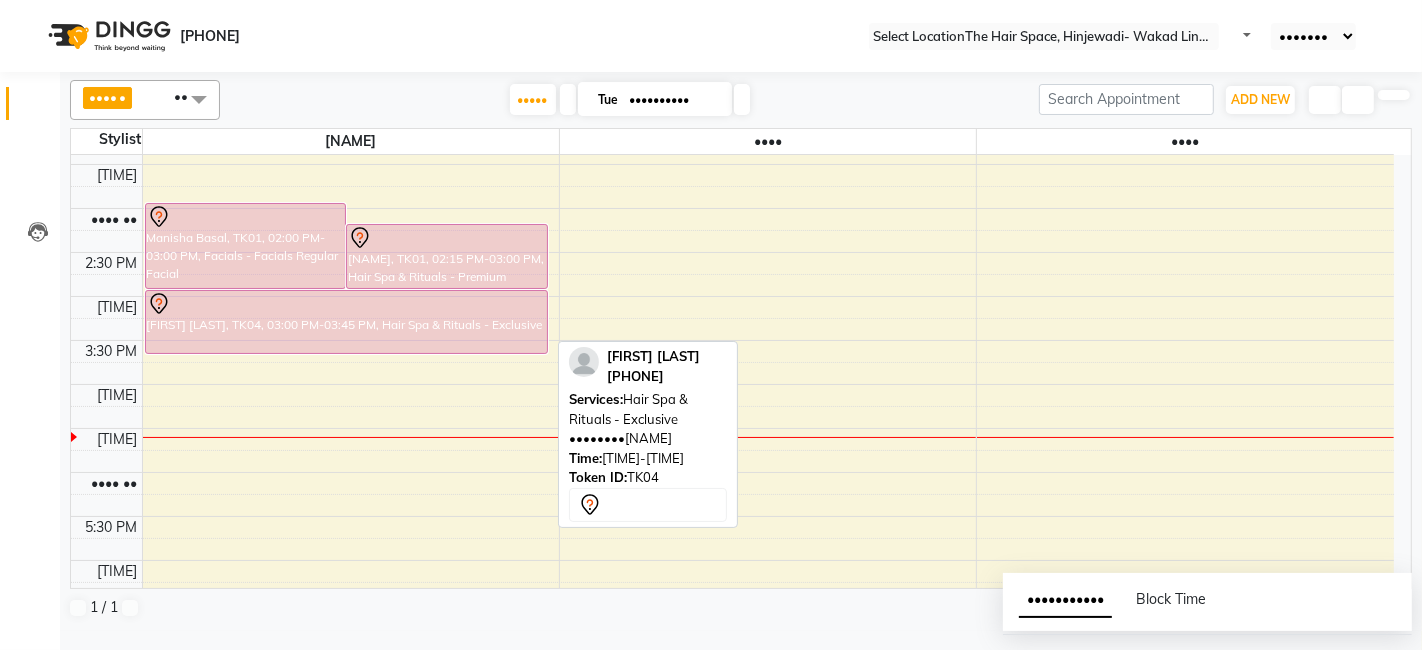 click on "[FIRST] [LAST], TK04, 03:00 PM-03:45 PM, Hair Spa & Rituals - Exclusive" at bounding box center [246, 246] 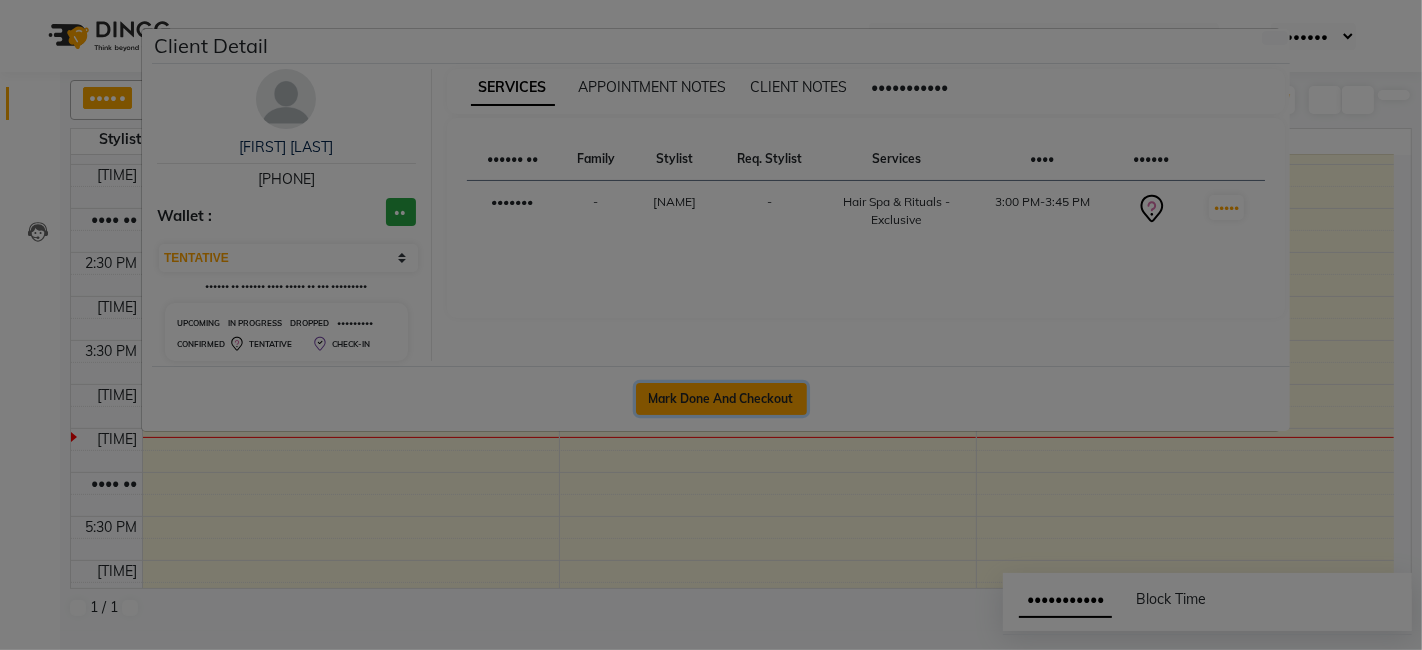click on "Mark Done And Checkout" at bounding box center [721, 399] 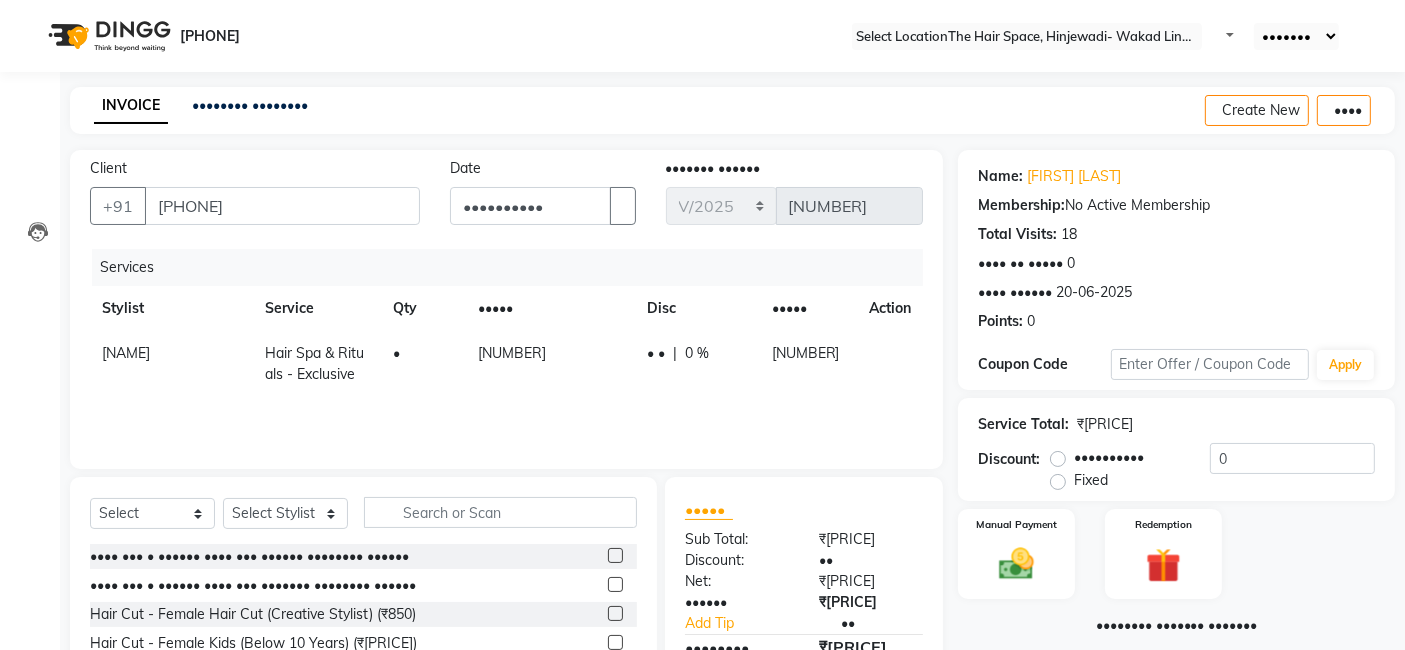 click on "0 F | 0 %" at bounding box center (697, 353) 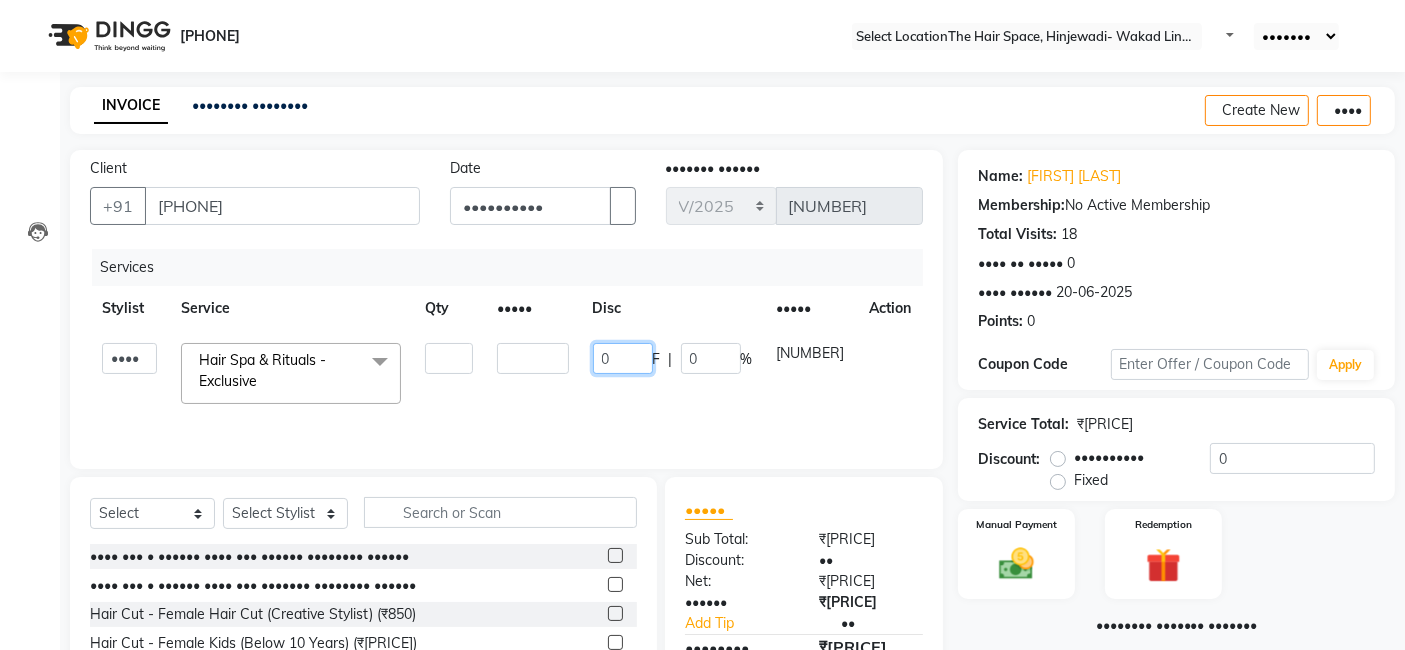 click on "0" at bounding box center [623, 358] 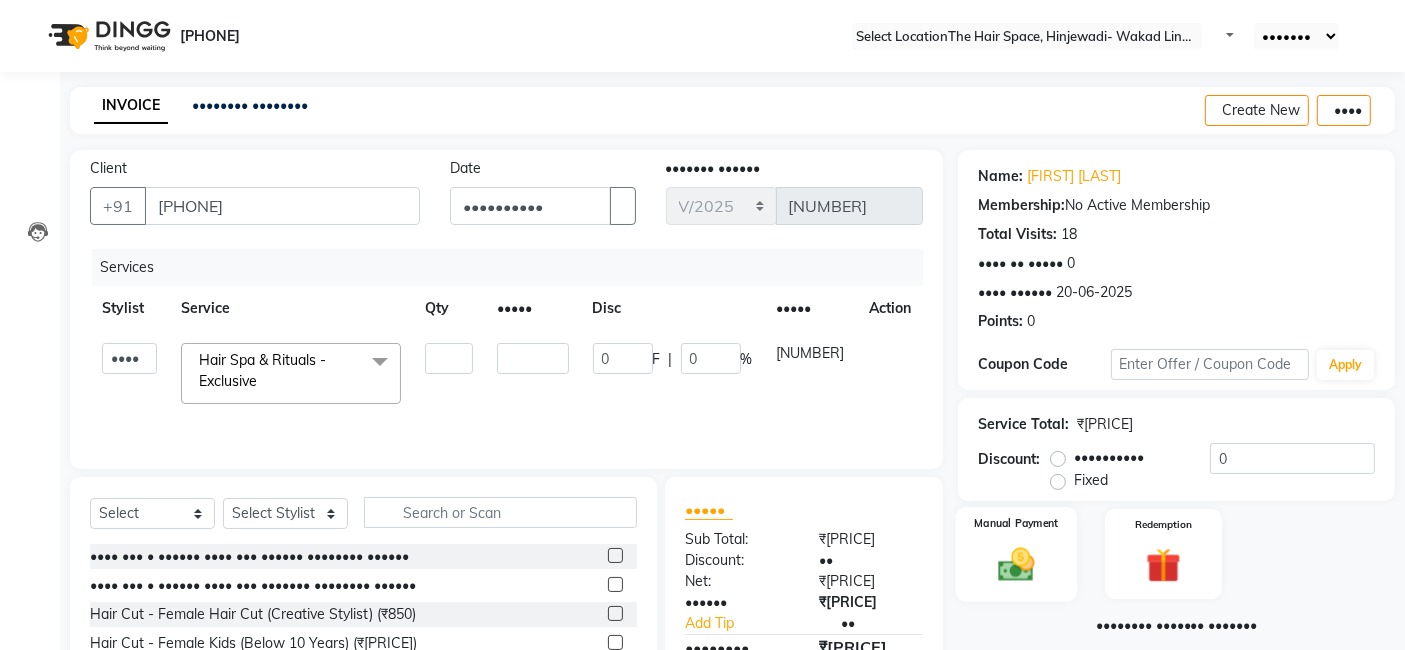 click at bounding box center [1017, 564] 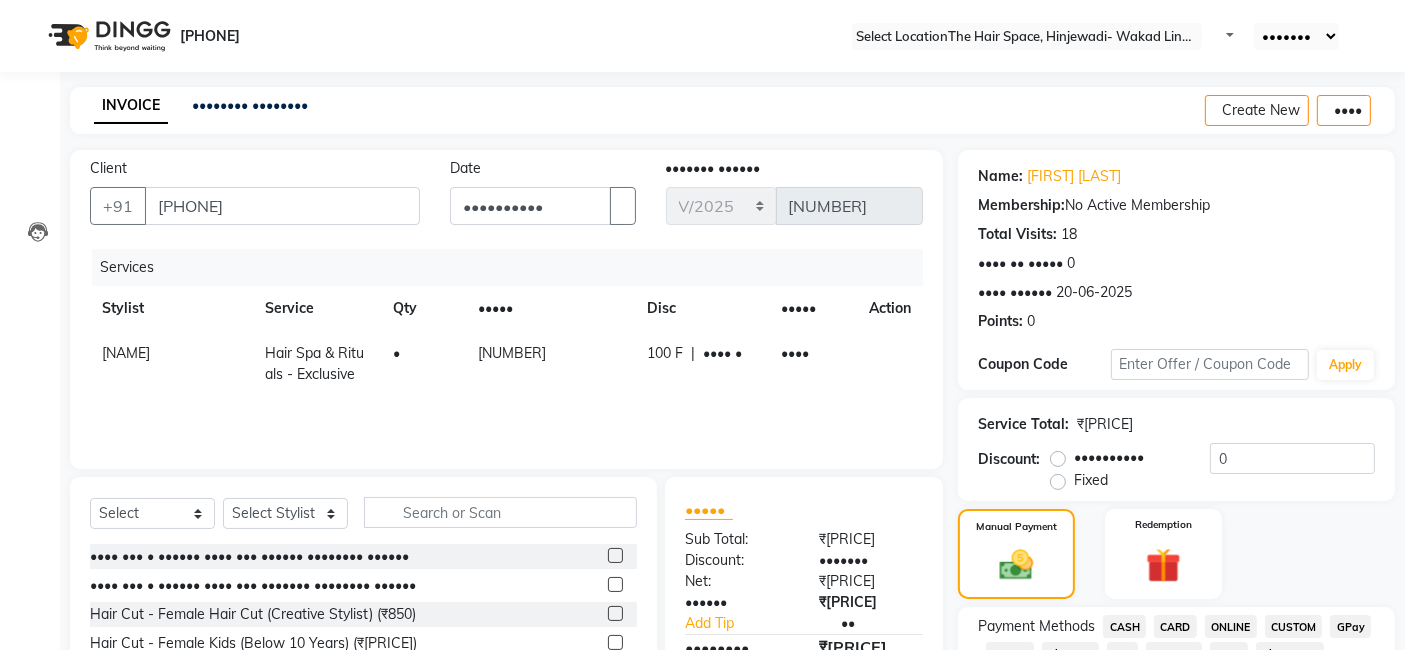 scroll, scrollTop: 222, scrollLeft: 0, axis: vertical 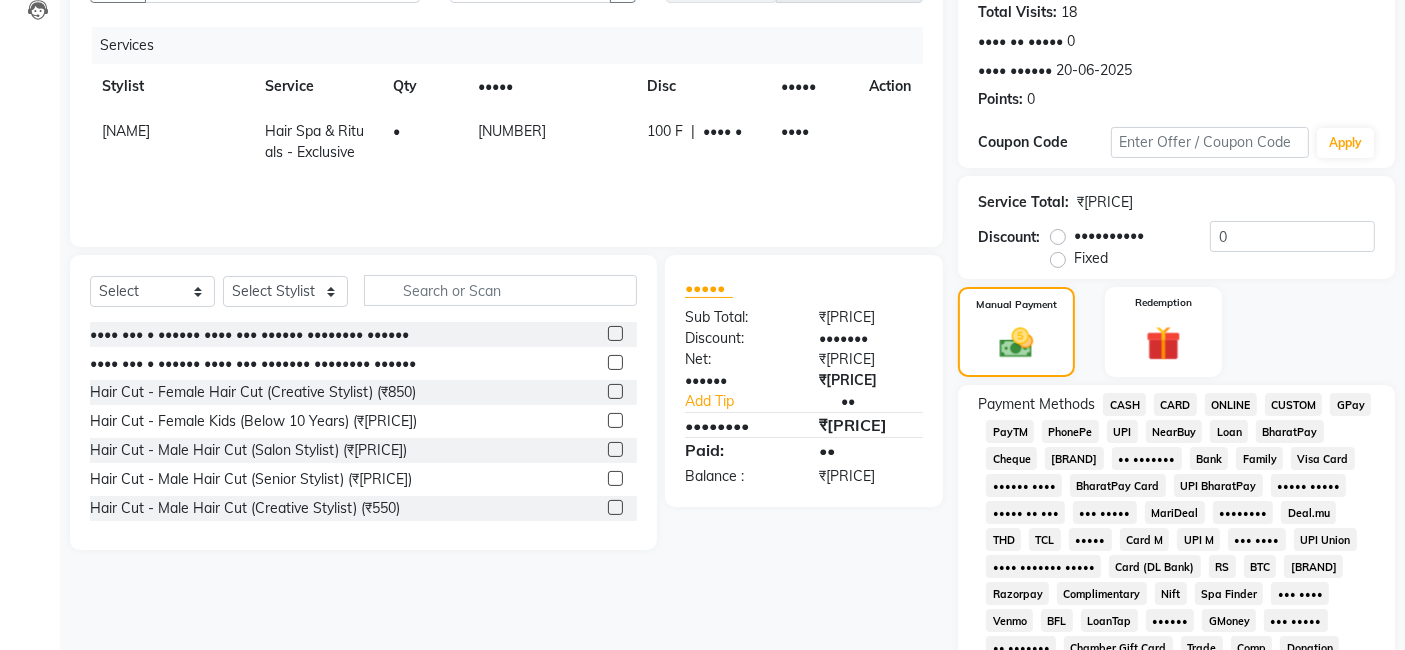 click on "CASH" at bounding box center [1124, 404] 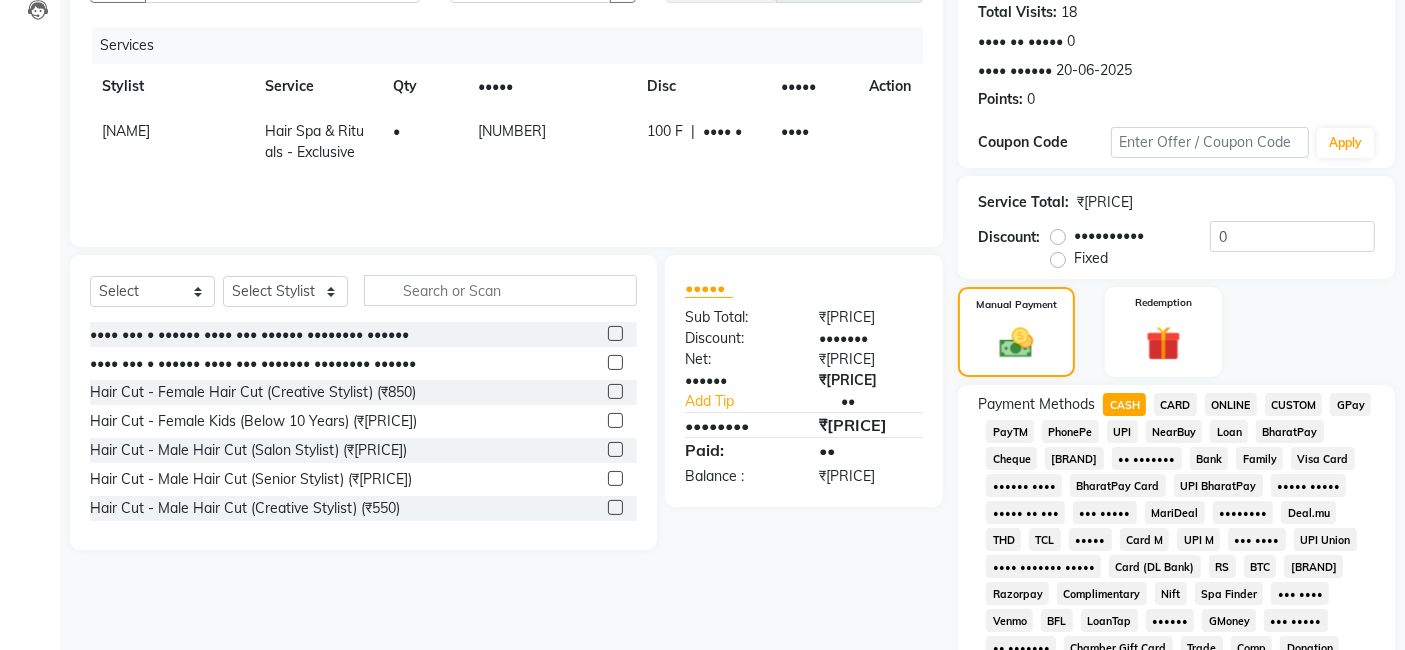scroll, scrollTop: 804, scrollLeft: 0, axis: vertical 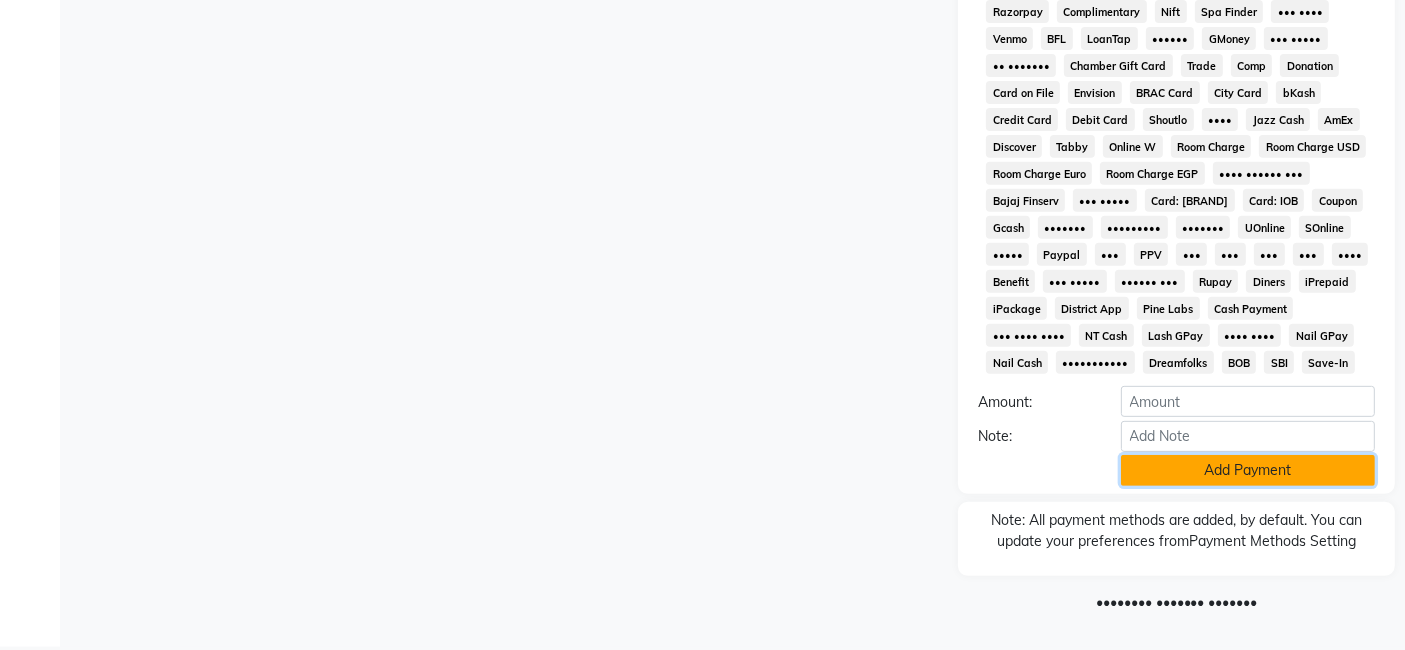 click on "Add Payment" at bounding box center [1248, 470] 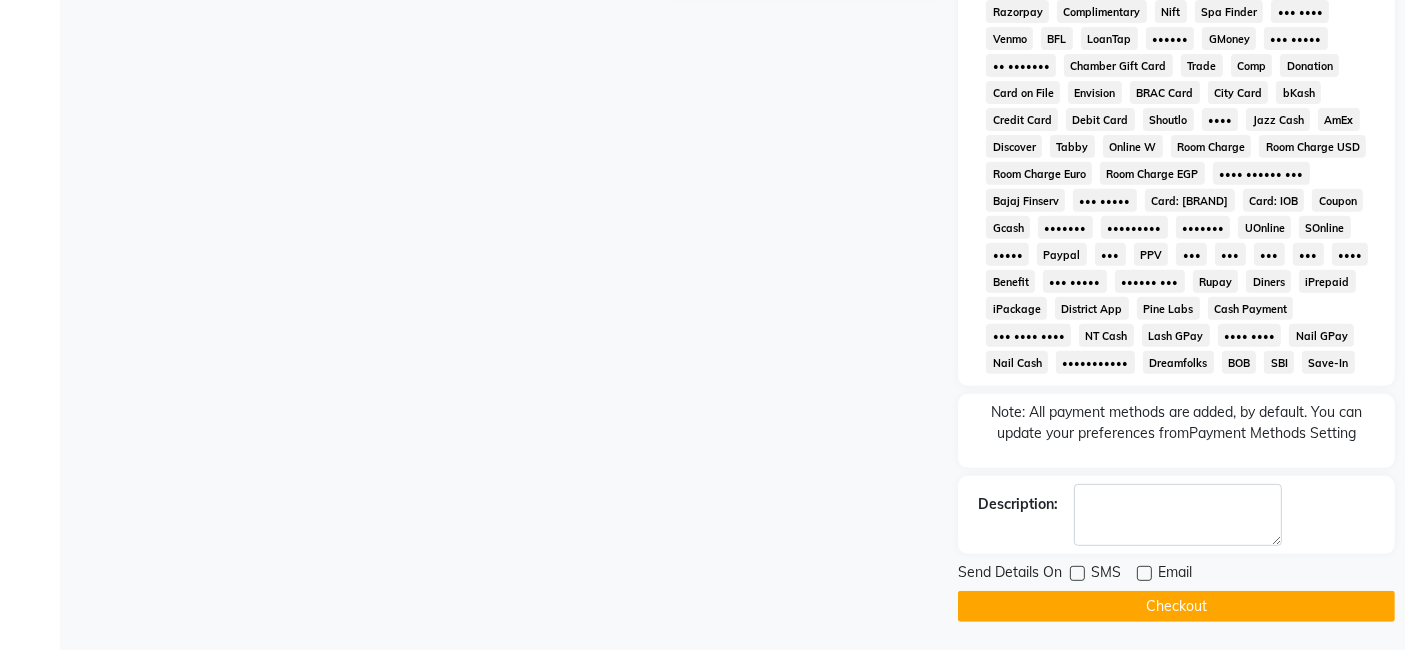 scroll, scrollTop: 811, scrollLeft: 0, axis: vertical 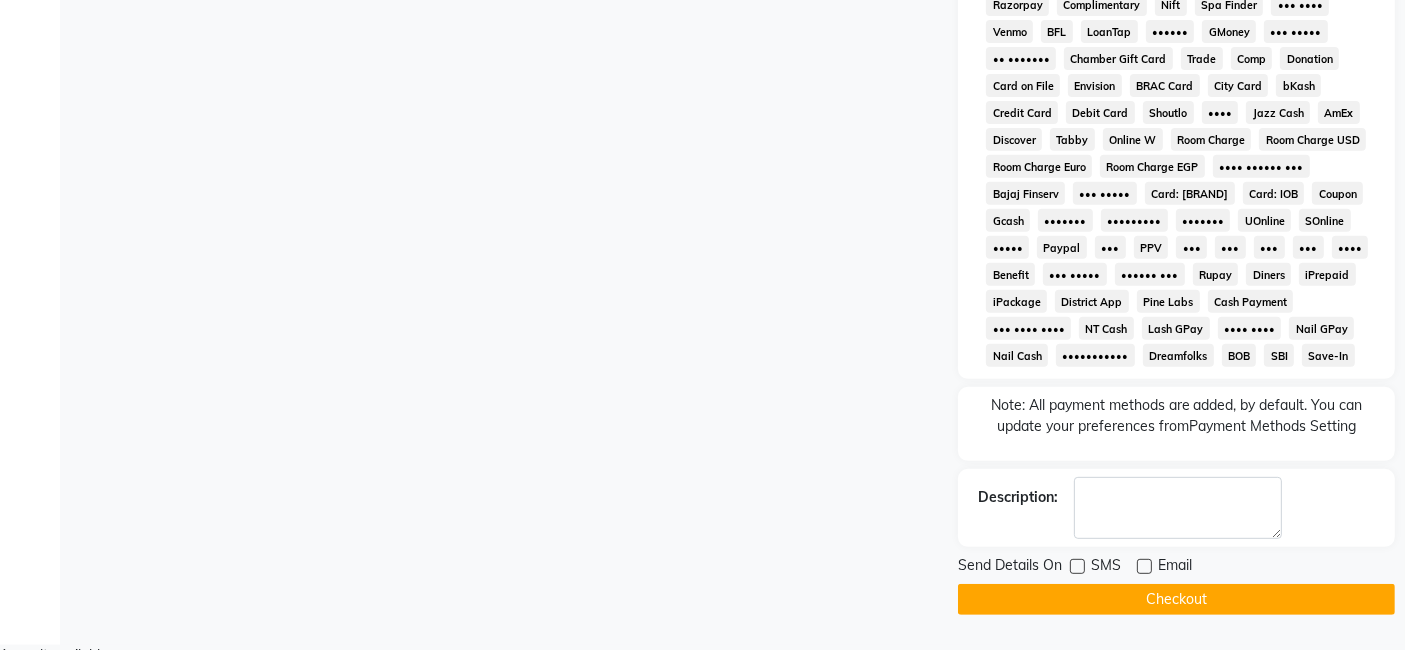 click at bounding box center (1077, 566) 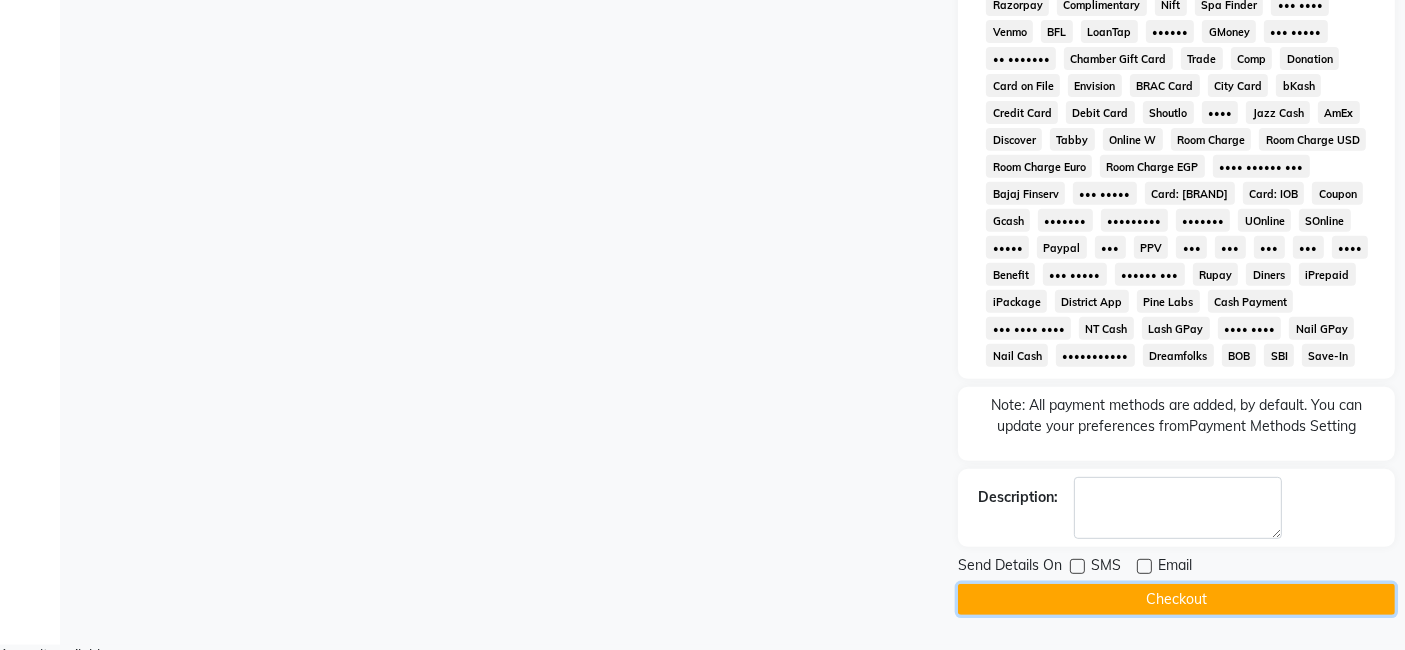 click on "Checkout" at bounding box center [1176, 599] 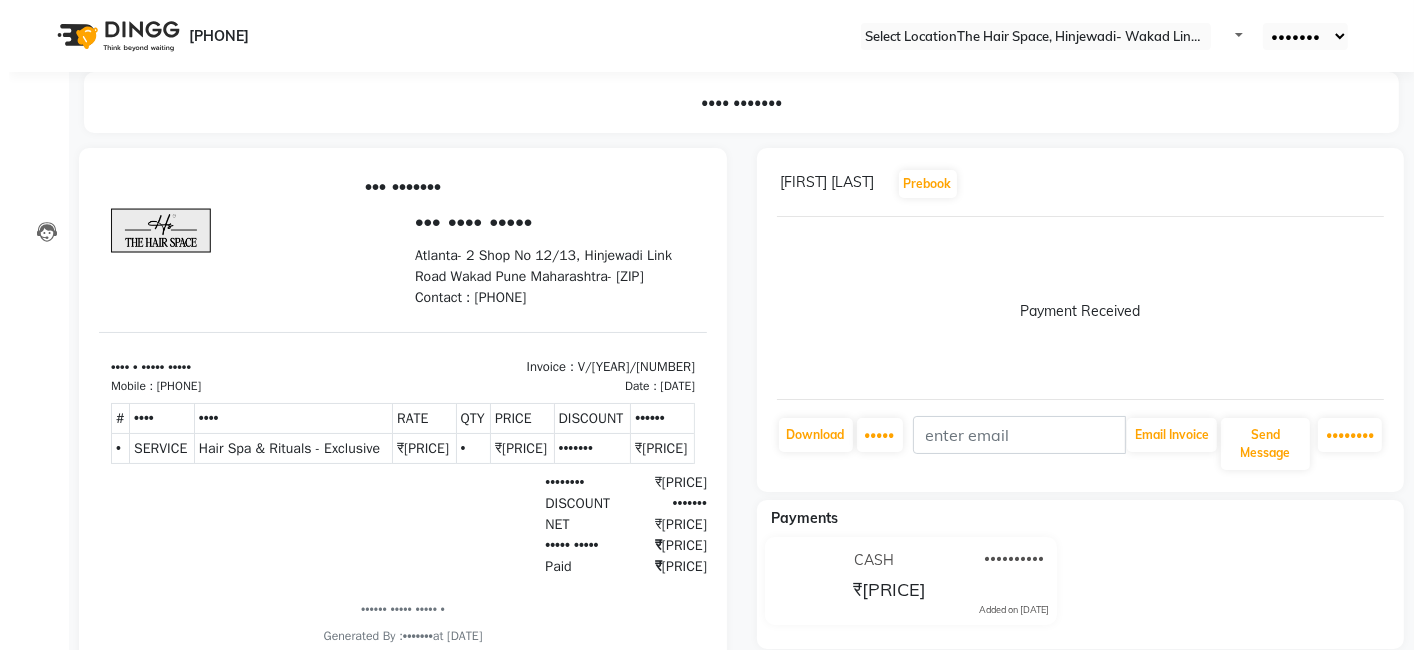 scroll, scrollTop: 0, scrollLeft: 0, axis: both 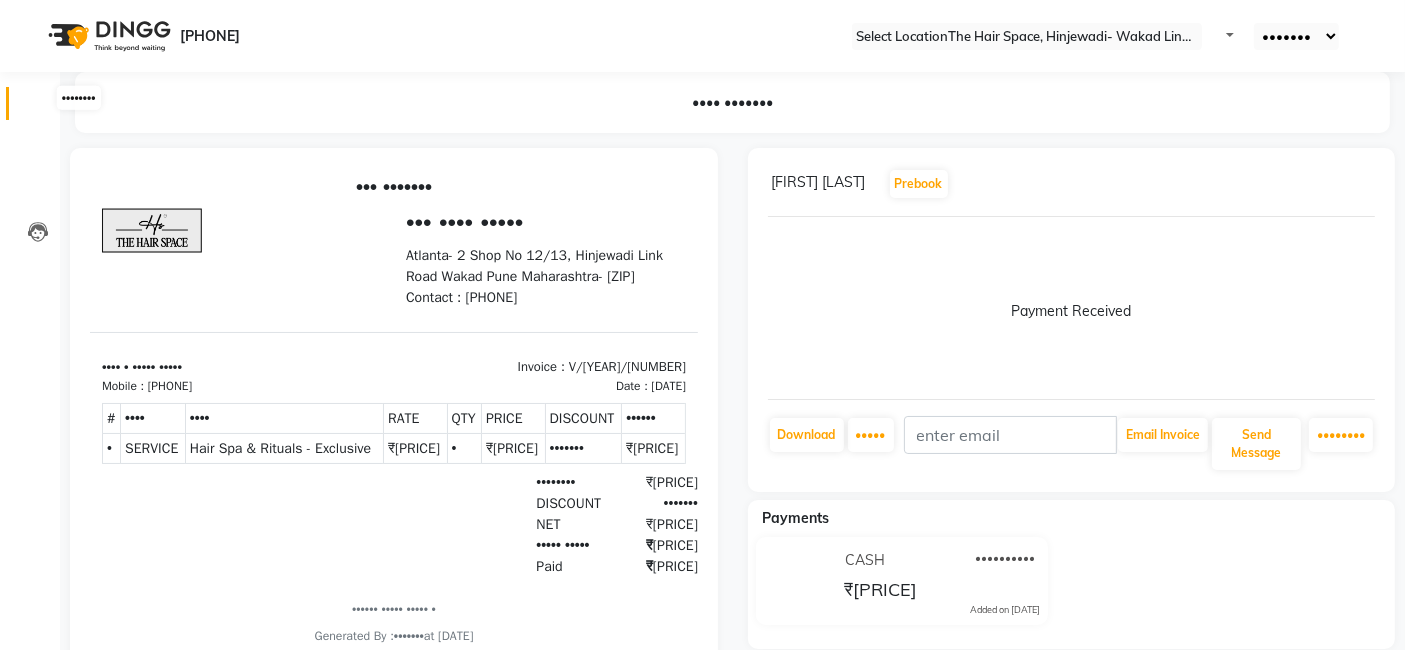 click at bounding box center [38, 108] 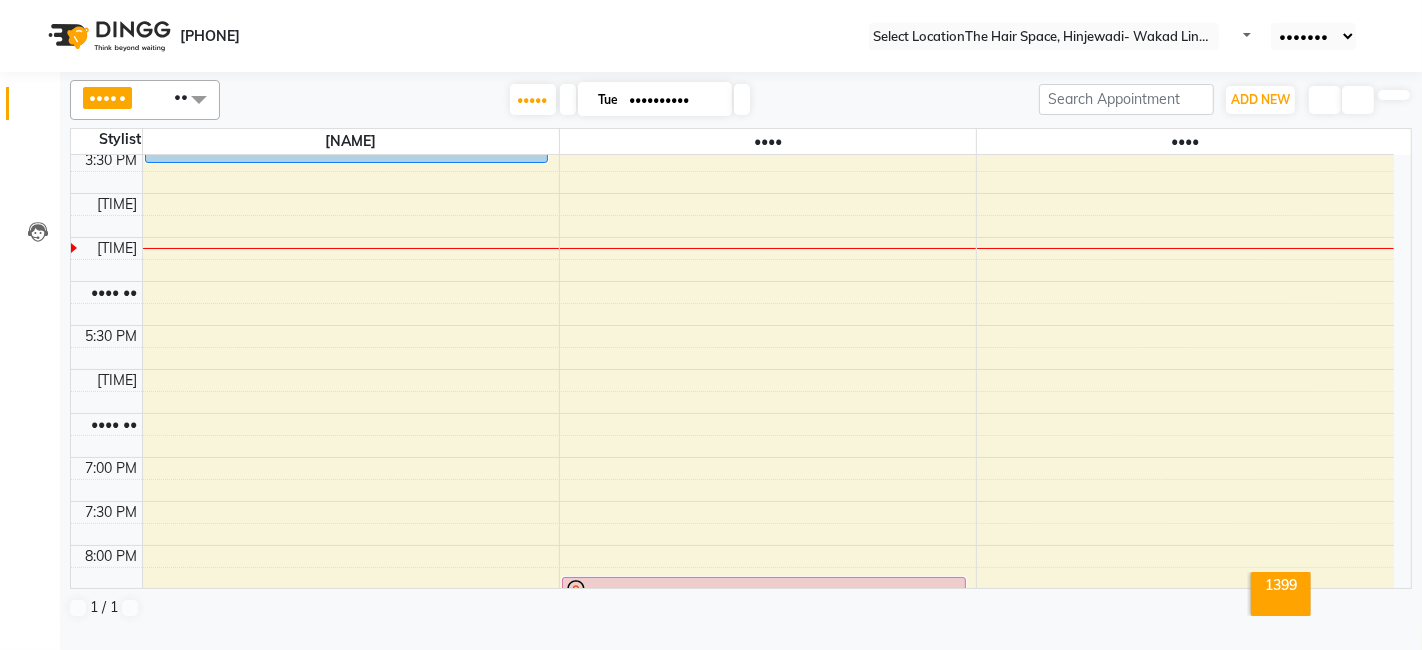 scroll, scrollTop: 666, scrollLeft: 0, axis: vertical 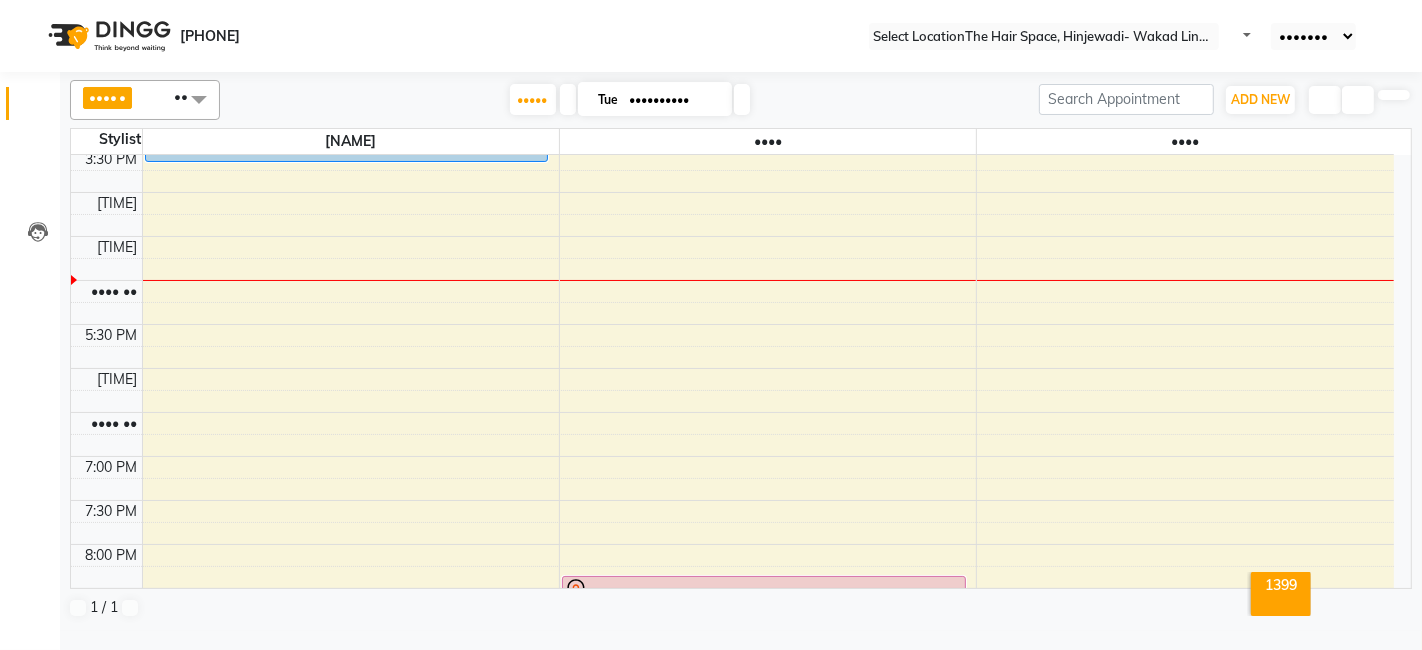 click at bounding box center (599, 99) 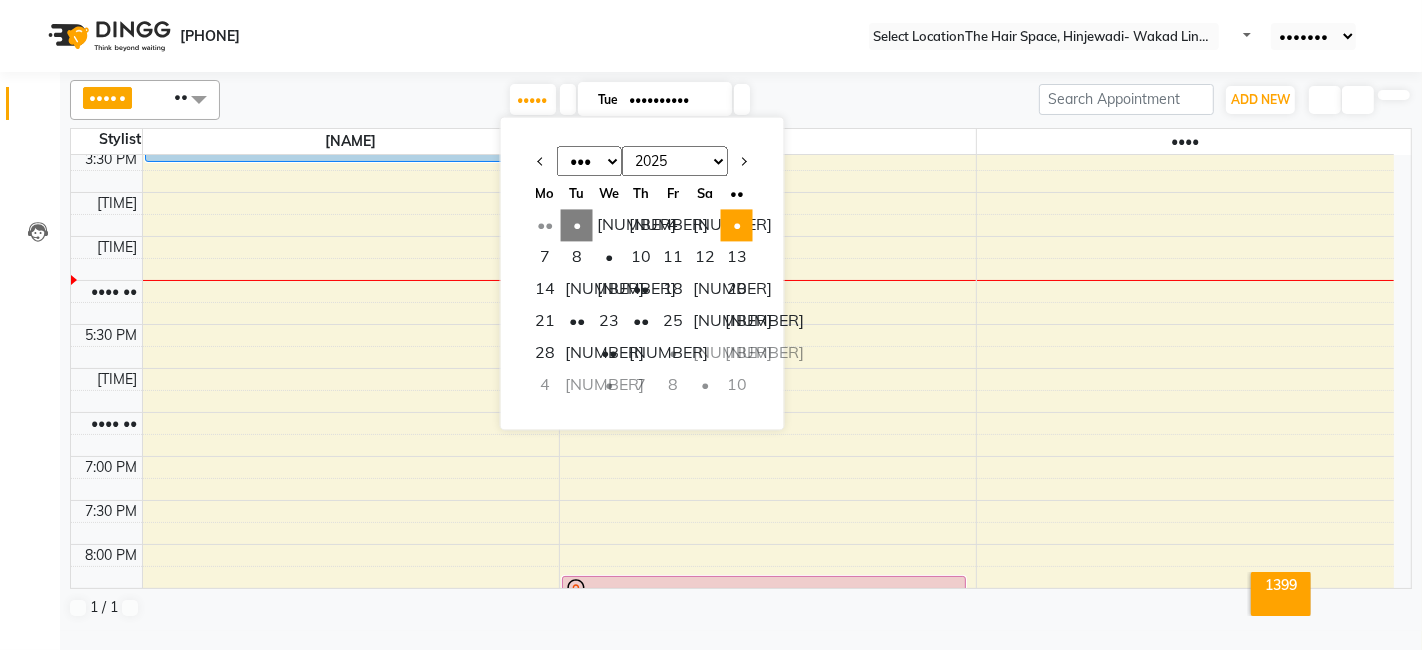 click on "•" at bounding box center (737, 225) 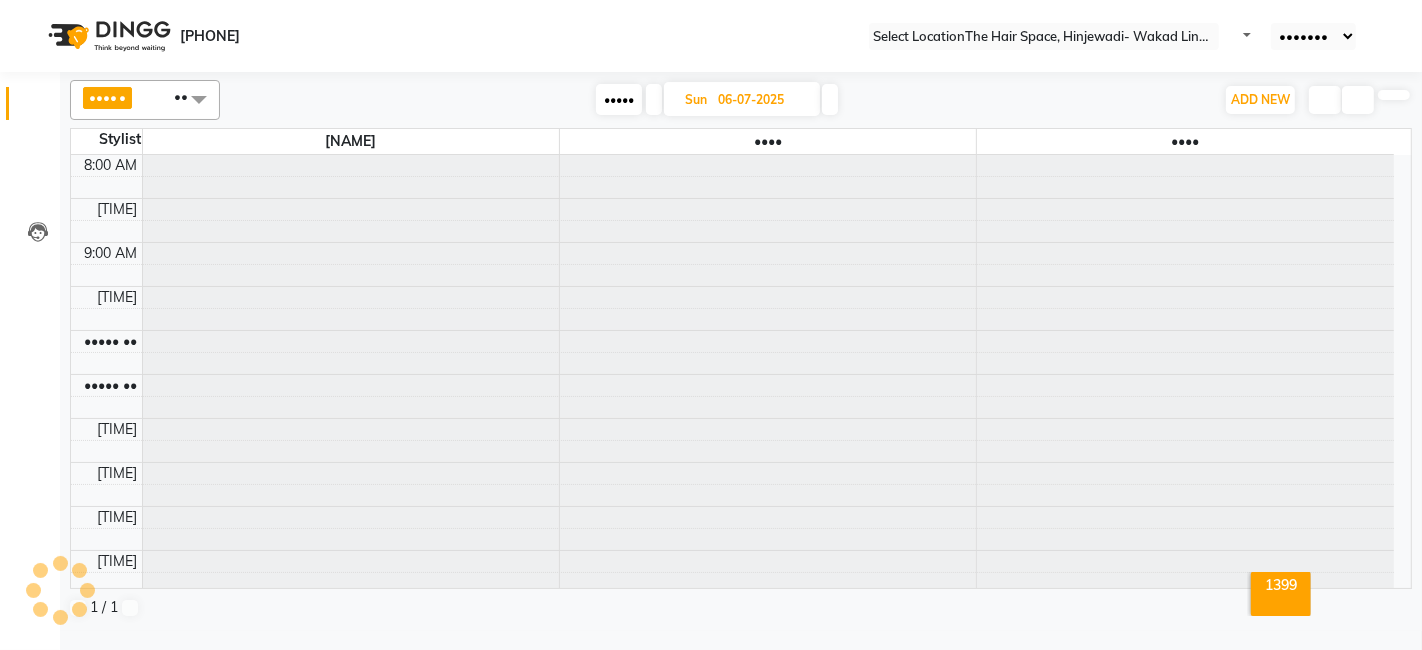 scroll, scrollTop: 783, scrollLeft: 0, axis: vertical 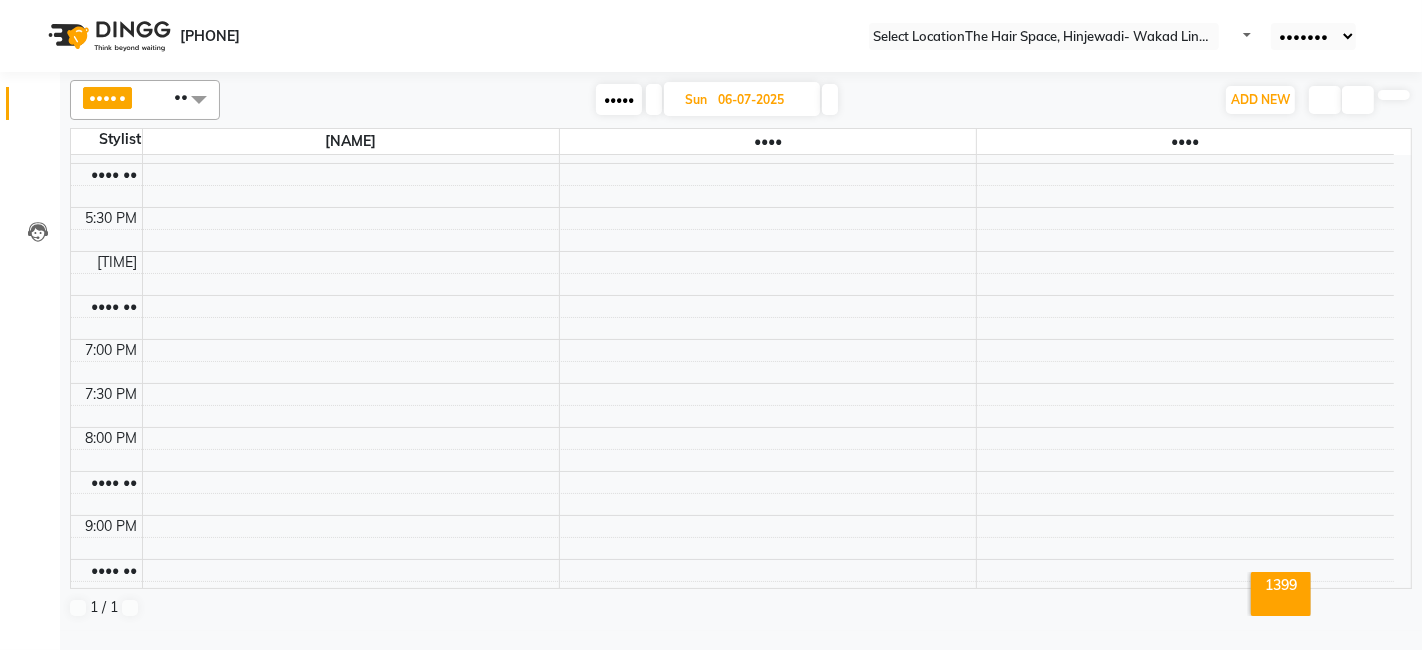 click on "•••• •• •••• •• •••• •• •••• •• ••••• •• ••••• •• ••••• •• ••••• •• ••••• •• ••••• •• •••• •• •••• •• •••• •• •••• •• •••• •• •••• •• •••• •• •••• •• •••• •• •••• •• •••• •• •••• •• •••• •• •••• •• •••• •• •••• •• •••• •• •••• •• ••••• •• ••••• ••" at bounding box center [732, 31] 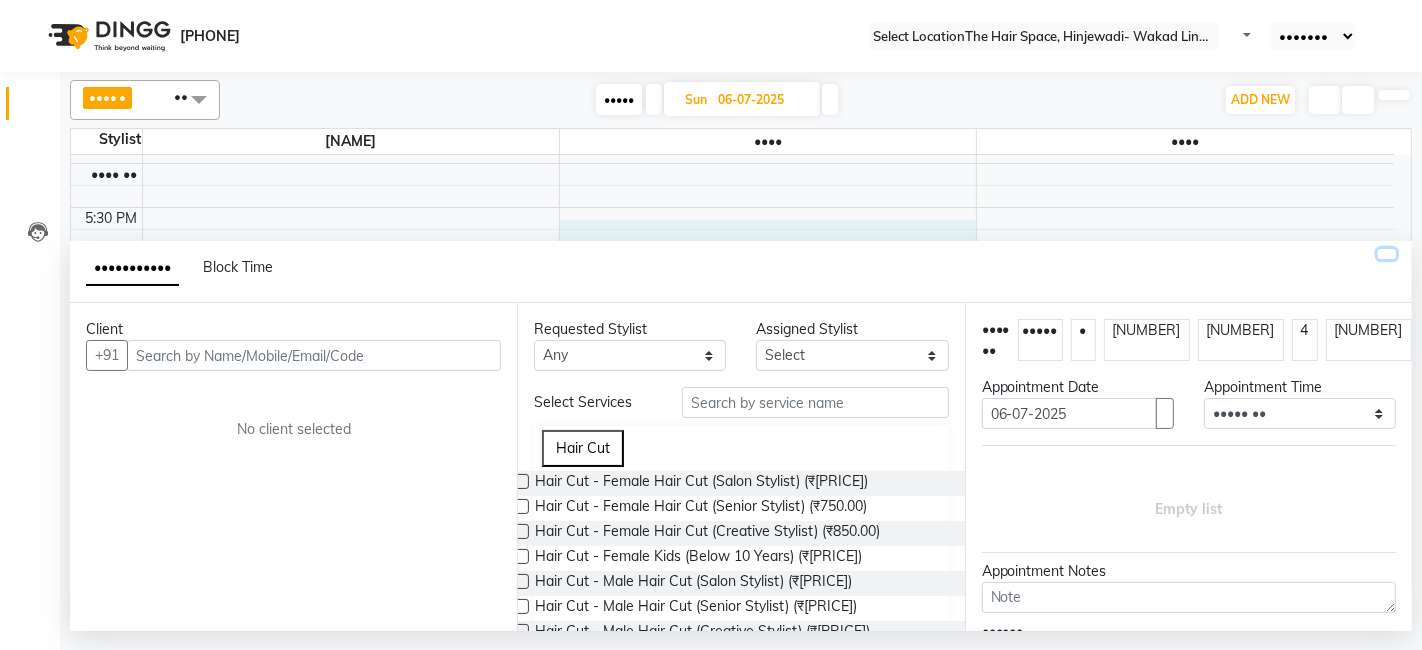 click at bounding box center (1387, 254) 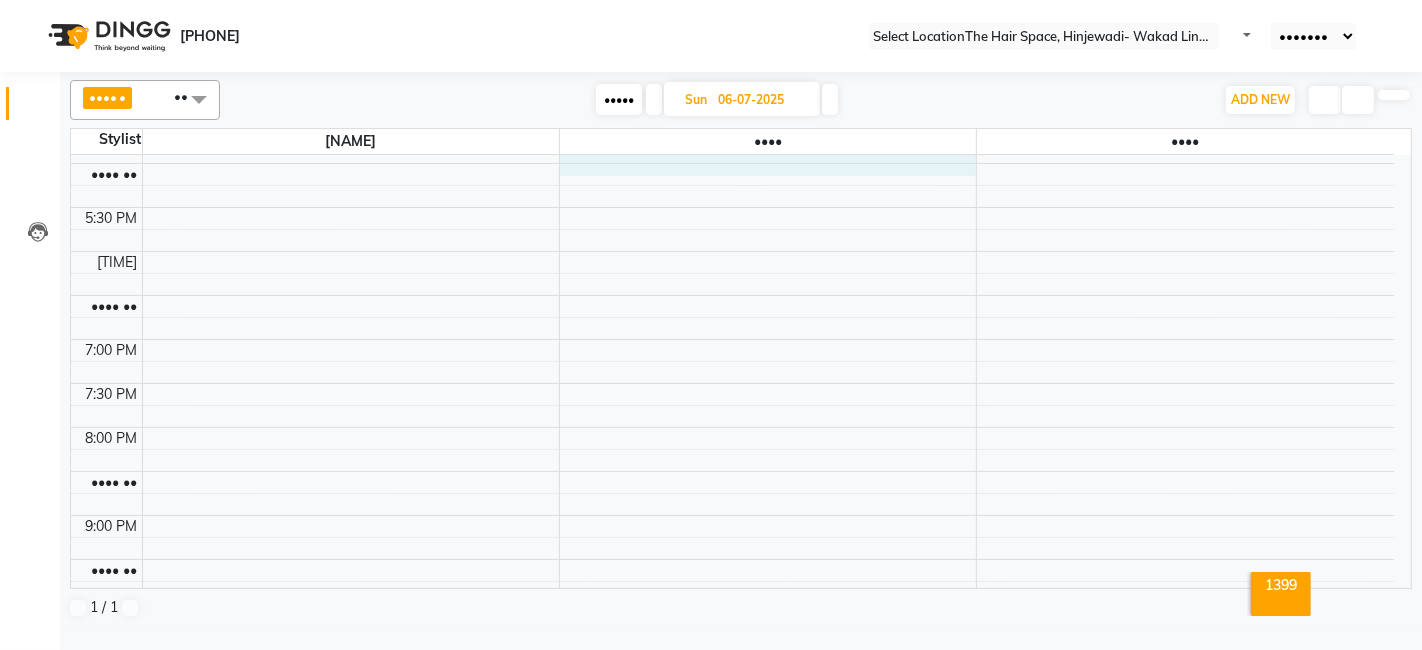 click on "•••• •• •••• •• •••• •• •••• •• ••••• •• ••••• •• ••••• •• ••••• •• ••••• •• ••••• •• •••• •• •••• •• •••• •• •••• •• •••• •• •••• •• •••• •• •••• •• •••• •• •••• •• •••• •• •••• •• •••• •• •••• •• •••• •• •••• •• •••• •• •••• •• ••••• •• ••••• ••" at bounding box center (732, 31) 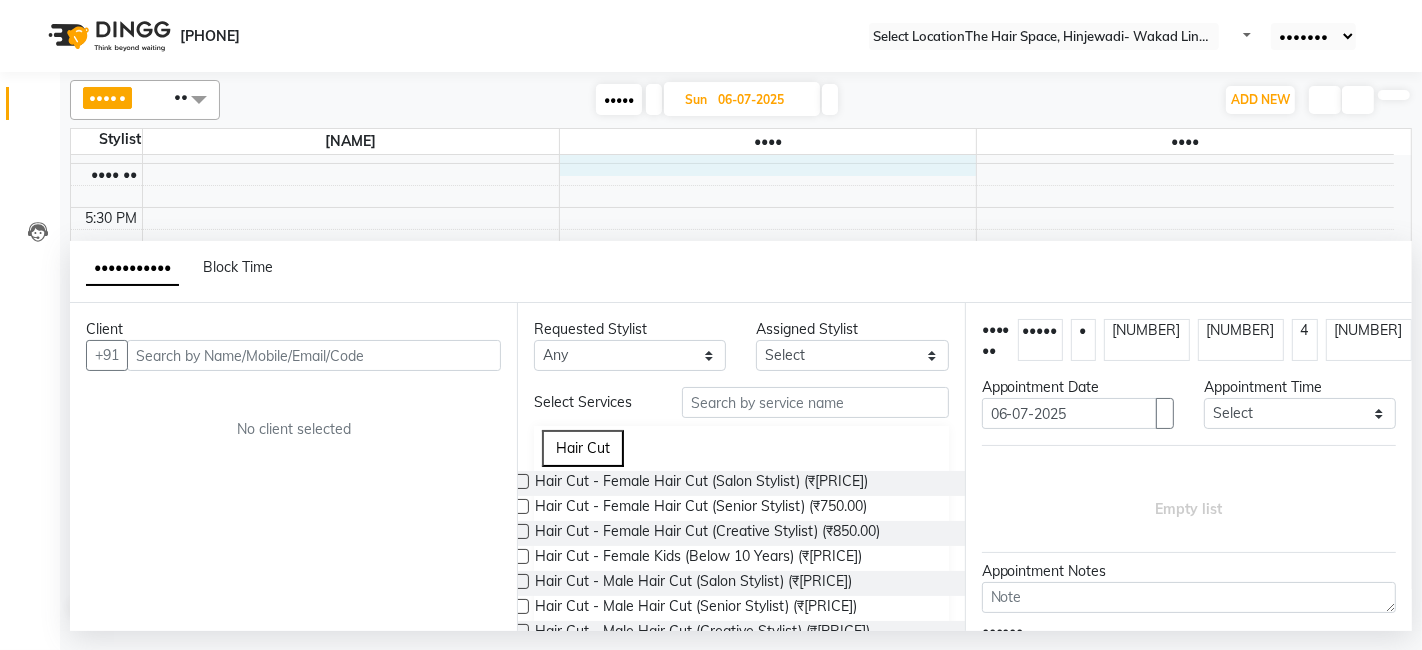 click at bounding box center [314, 355] 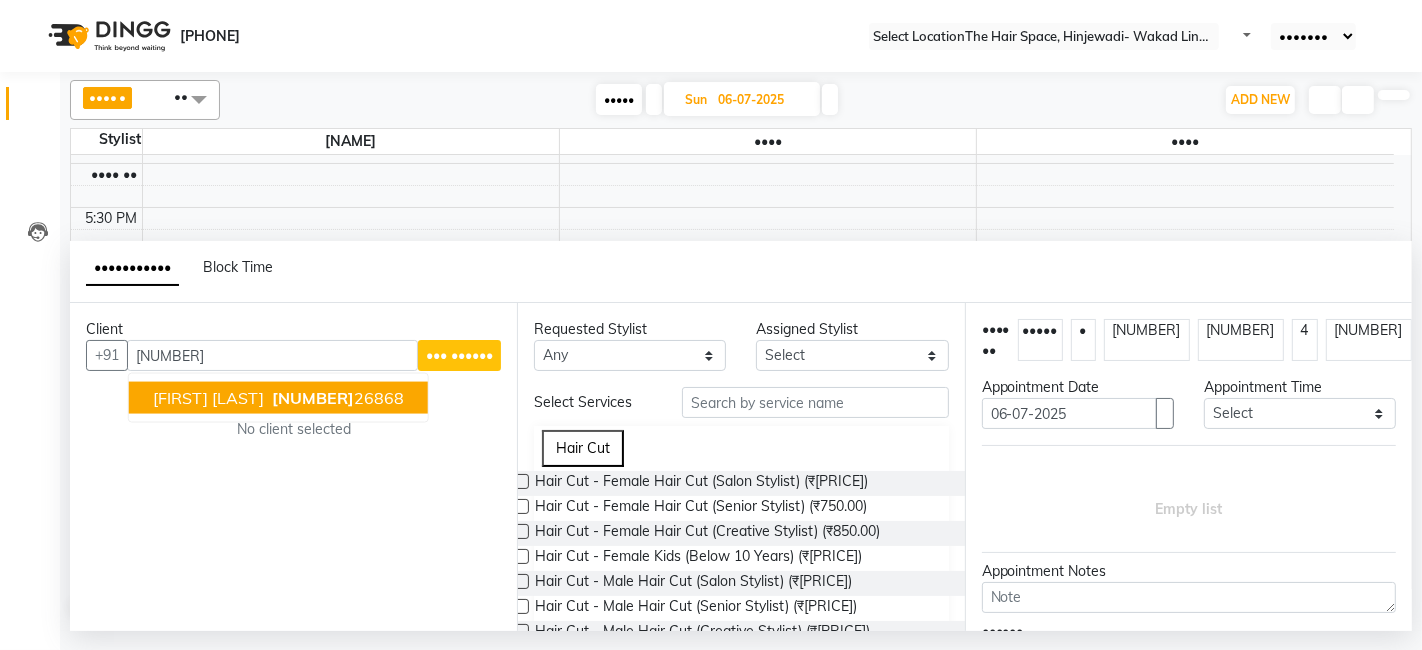click on "[NUMBER]" at bounding box center (313, 398) 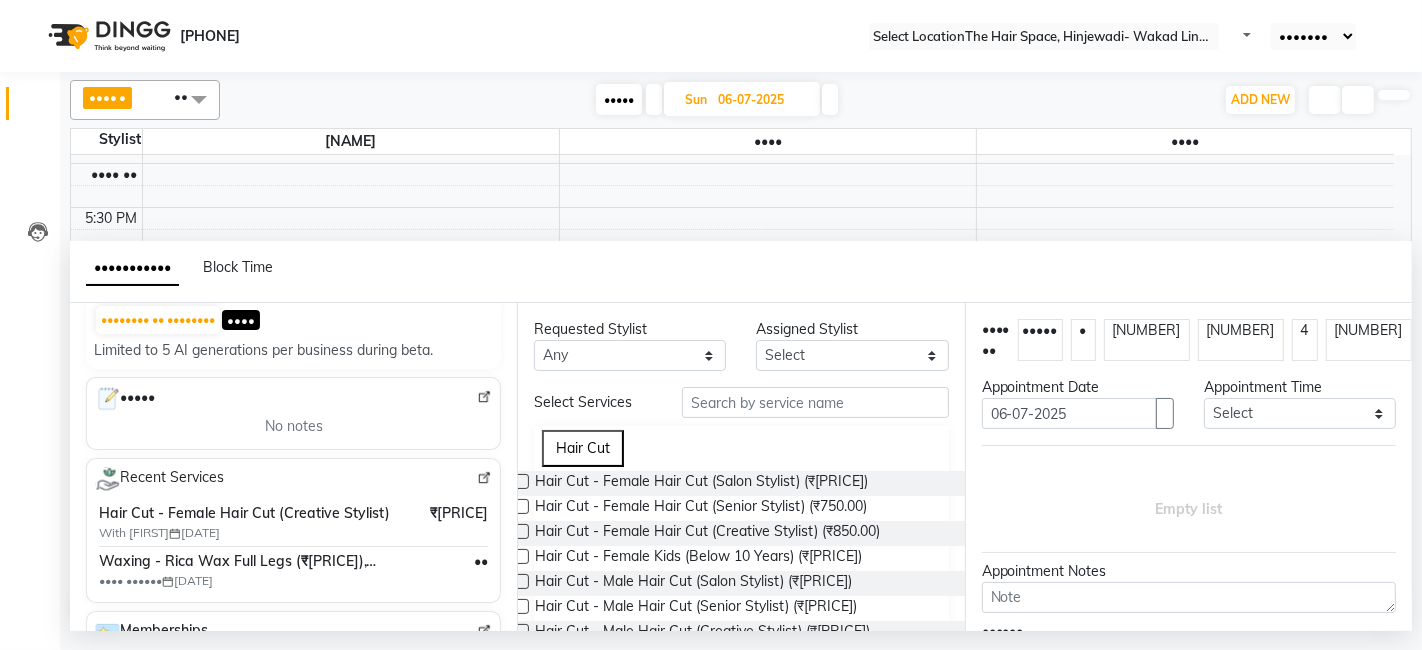 scroll, scrollTop: 222, scrollLeft: 0, axis: vertical 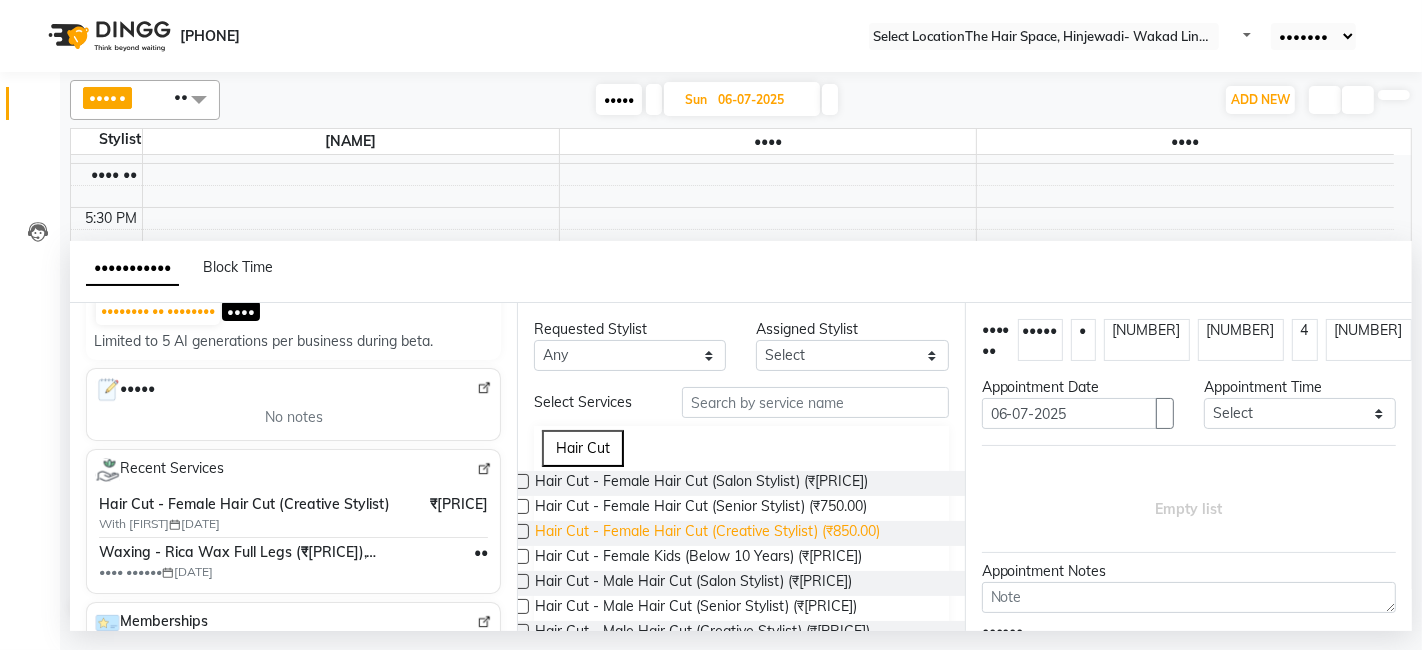 type on "••••••••••" 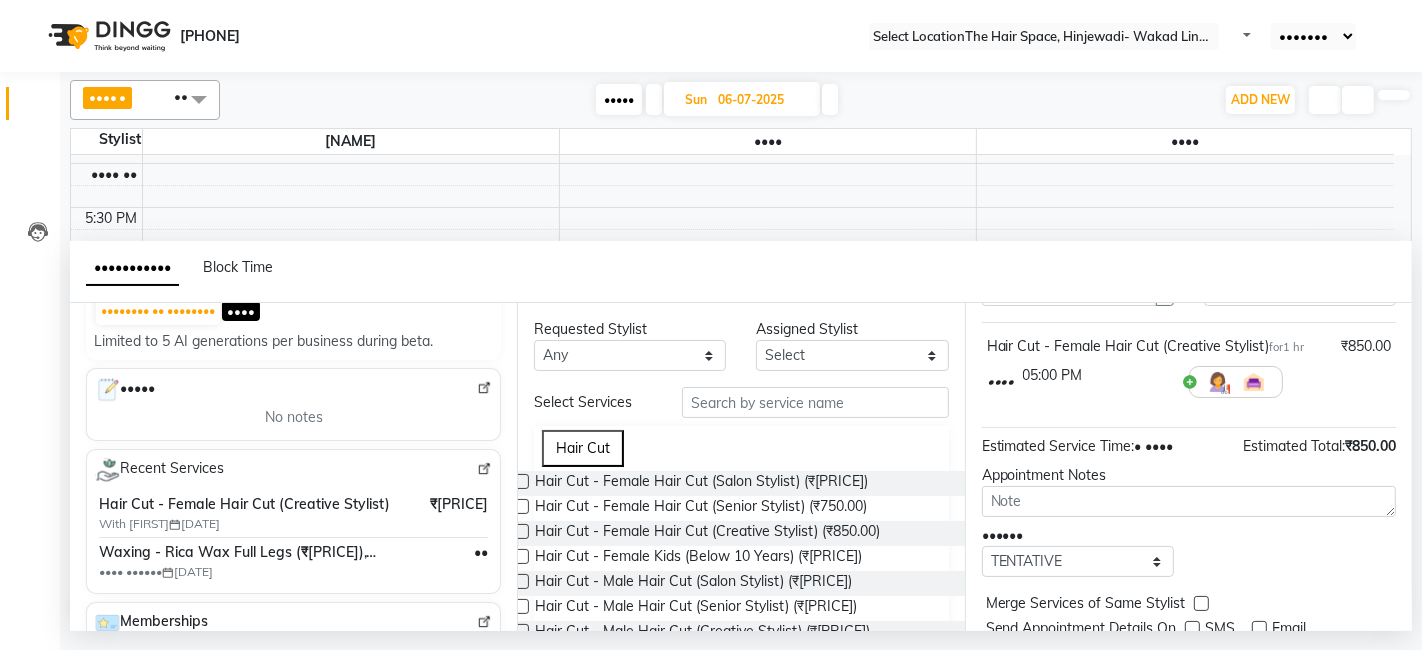 scroll, scrollTop: 197, scrollLeft: 0, axis: vertical 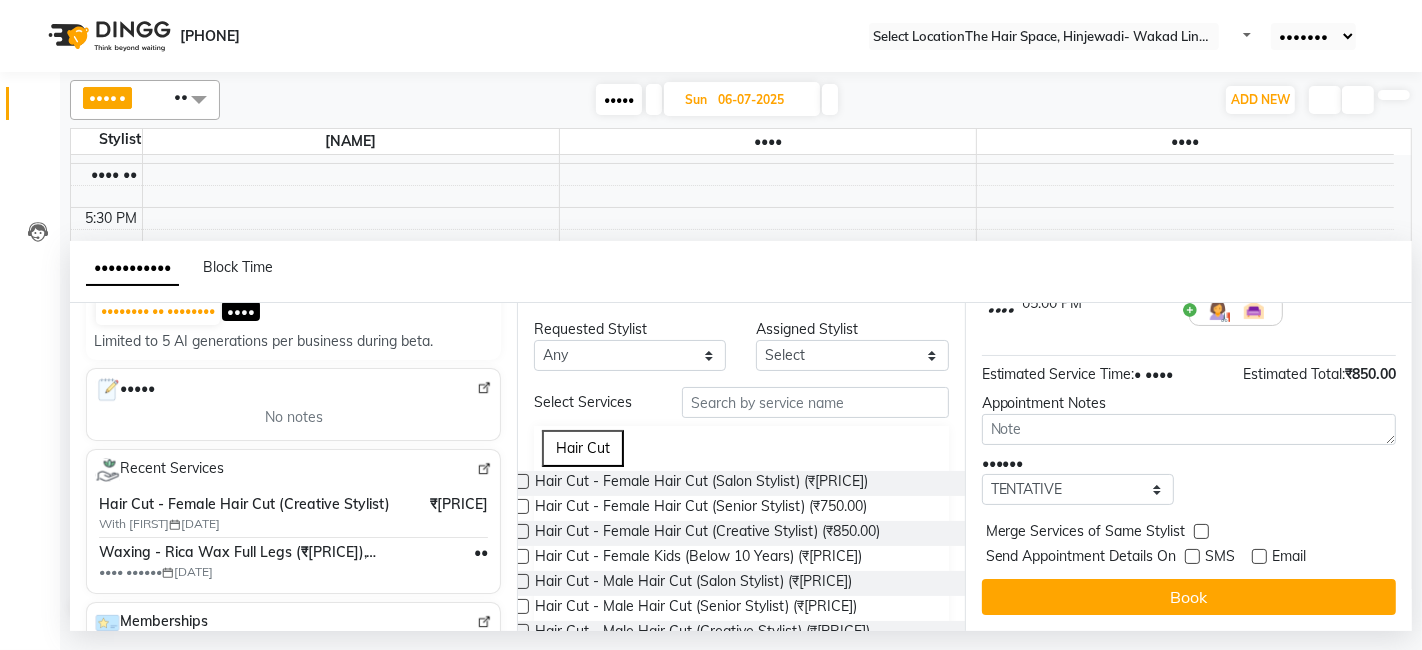 click at bounding box center [1192, 556] 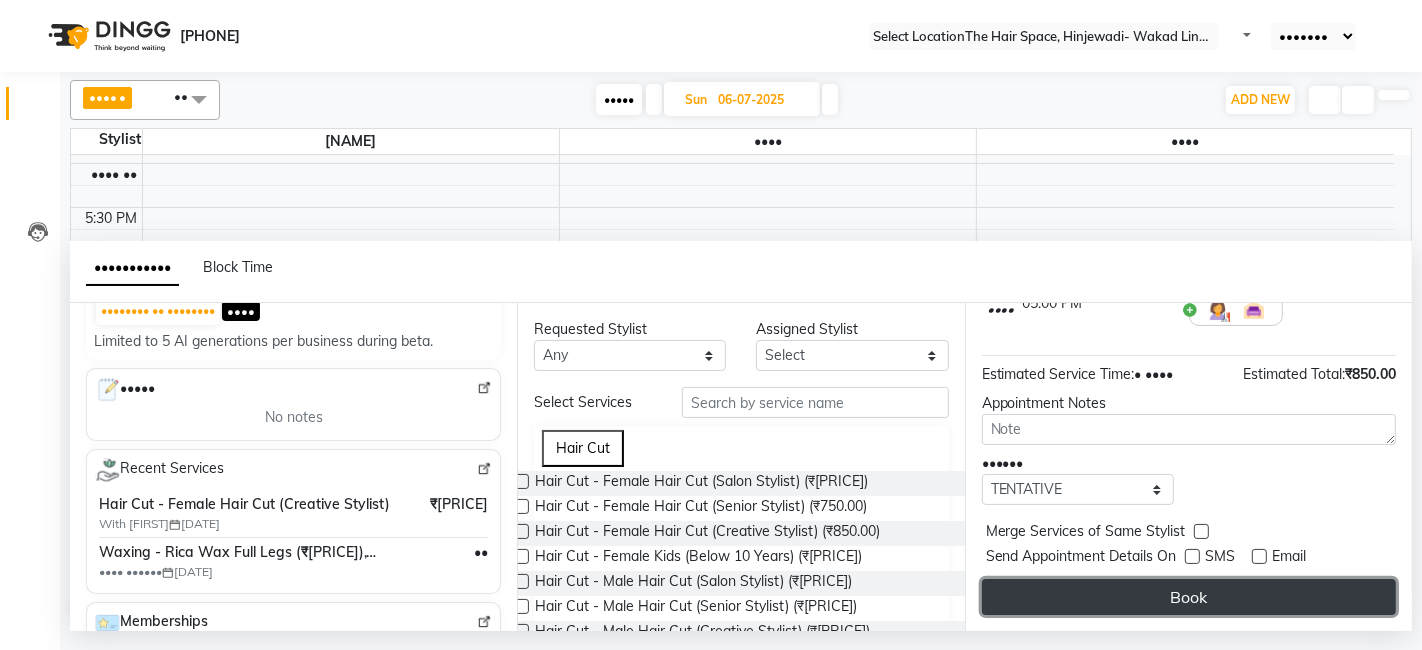 click on "Book" at bounding box center (1189, 597) 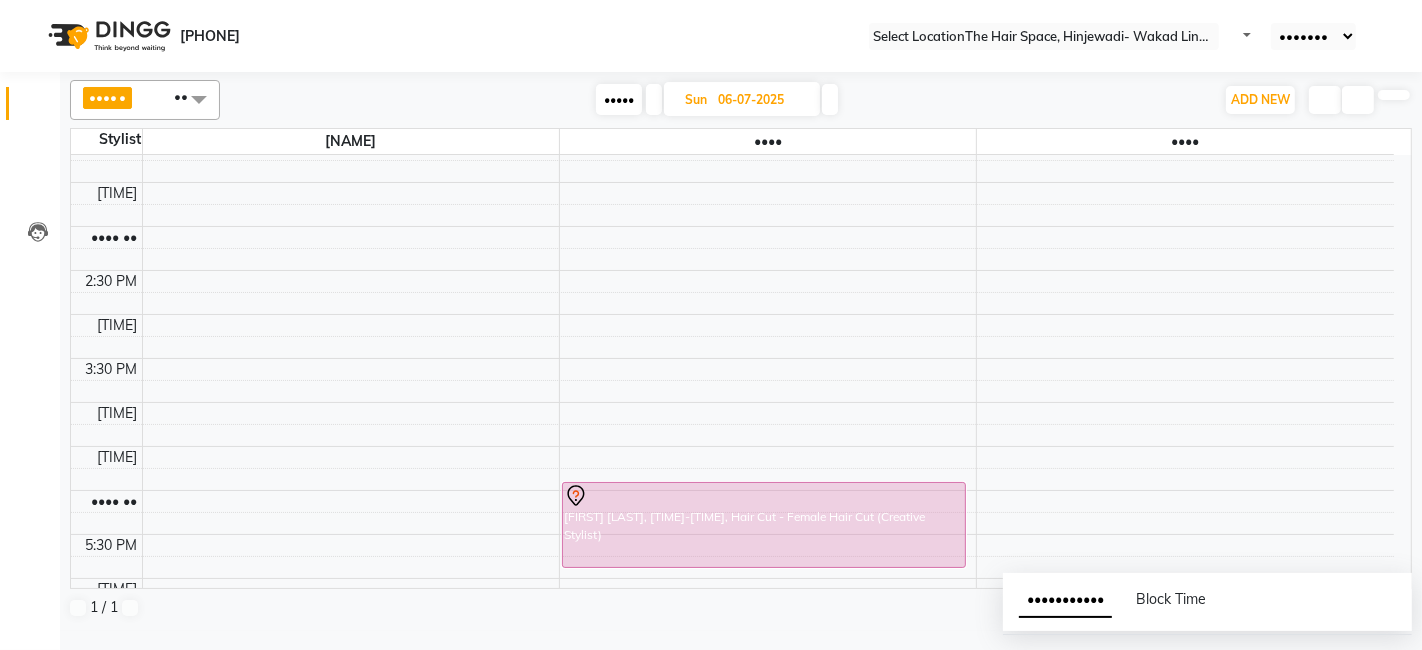 scroll, scrollTop: 555, scrollLeft: 0, axis: vertical 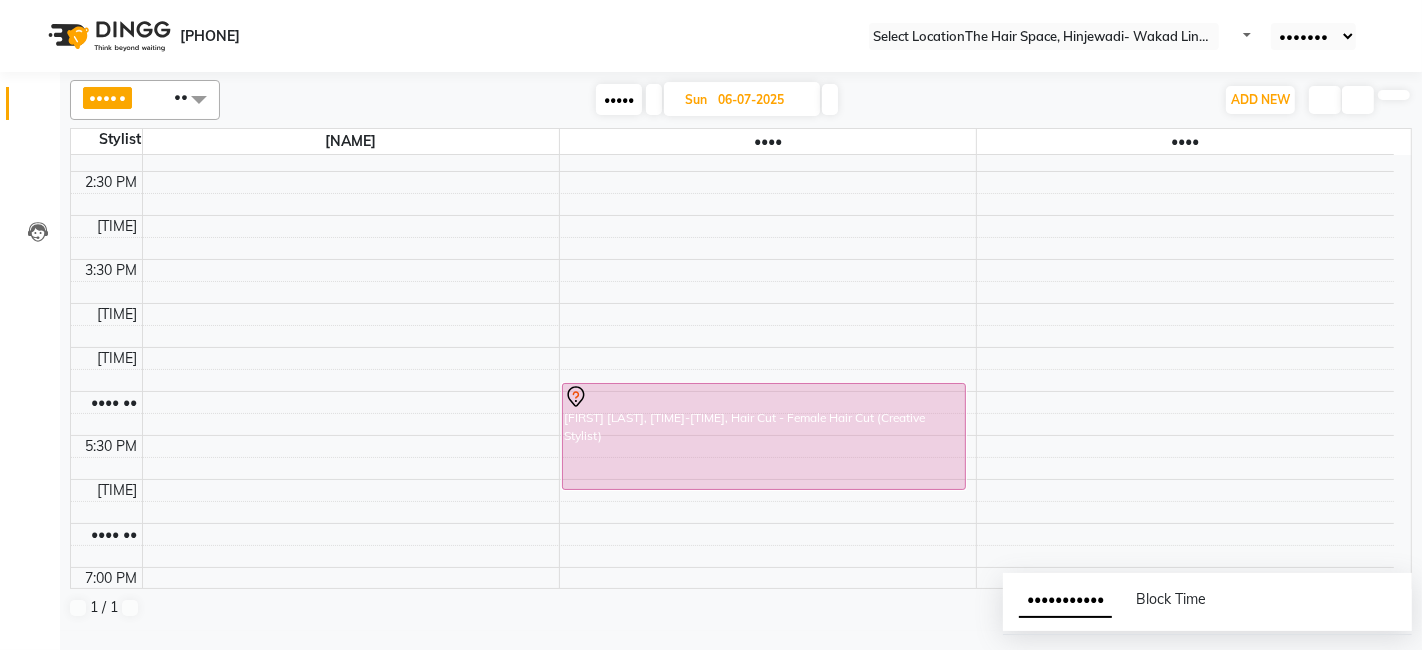 click on "••••• •••••• ••••• •••••••• ••• •••• ••• • •••••• •••• ••• ••••••••• ••••••••             ••••• •••••• ••••• •••••••• ••• •••• ••• • •••••• •••• ••• ••••••••• ••••••••" at bounding box center (351, 259) 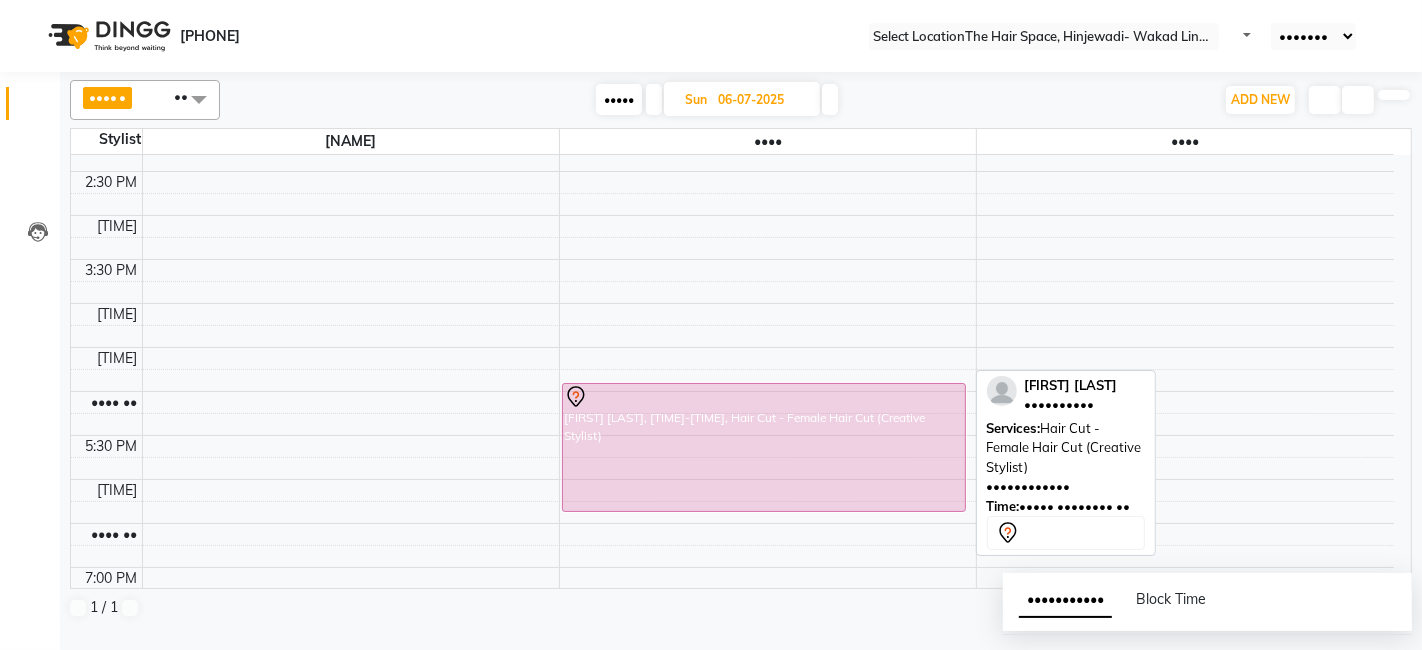 click on "[FIRST] [LAST], [TIME]-[TIME], Hair Cut - Female Hair Cut (Creative Stylist)             [FIRST] [LAST], [TIME]-[TIME], Hair Cut - Female Hair Cut (Creative Stylist)" at bounding box center [351, 259] 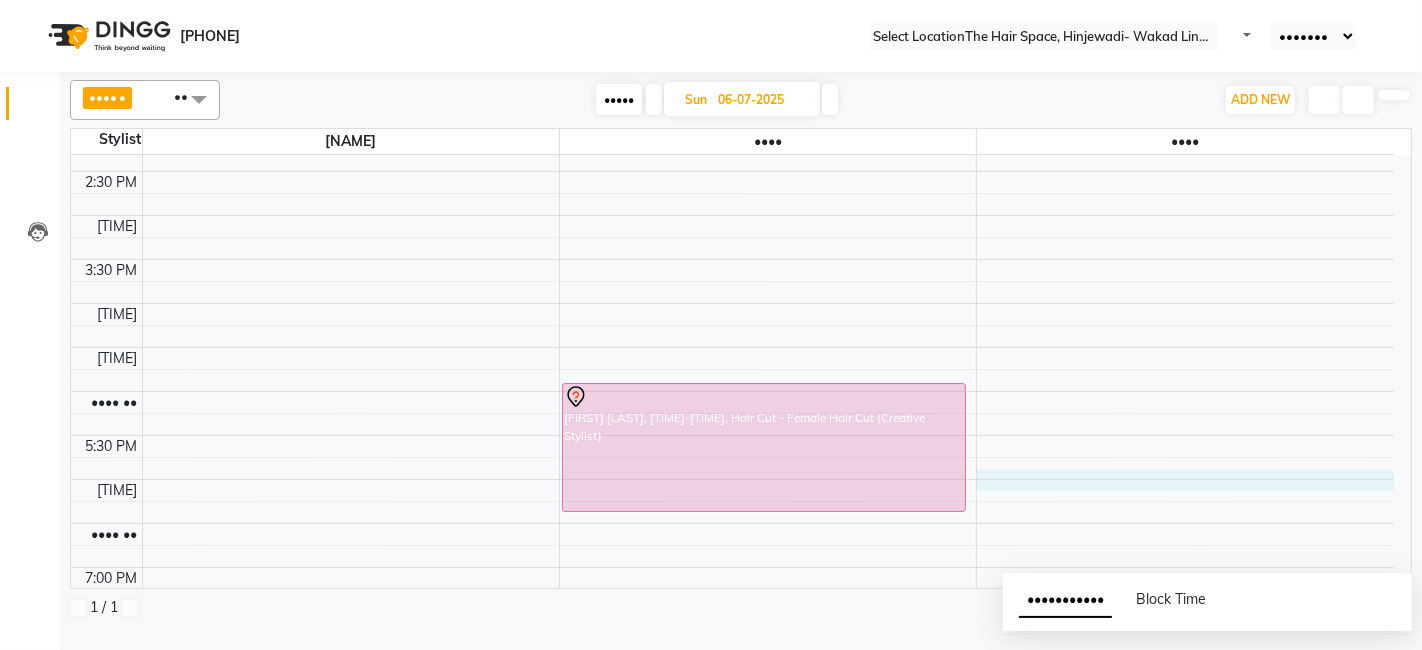 click on "•••• •• •••• •• •••• •• •••• •• ••••• •• ••••• •• ••••• •• ••••• •• ••••• •• ••••• •• •••• •• •••• •• •••• •• •••• •• •••• •• •••• •• •••• •• •••• •• •••• •• •••• •• •••• •• •••• •• •••• •• •••• •• •••• •• •••• •• •••• •• •••• •• ••••• •• ••••• ••             ••••• •••••• ••••• •••••••• ••• •••• ••• • •••••• •••• ••• ••••••••• ••••••••" at bounding box center (732, 259) 